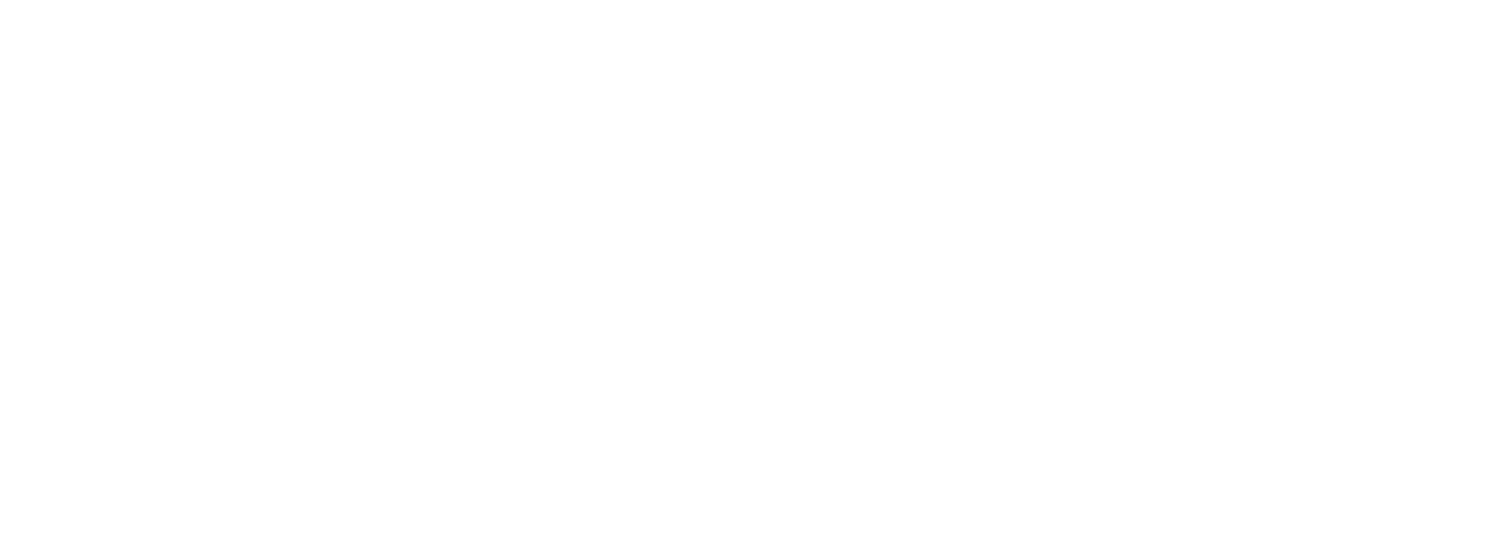 scroll, scrollTop: 0, scrollLeft: 0, axis: both 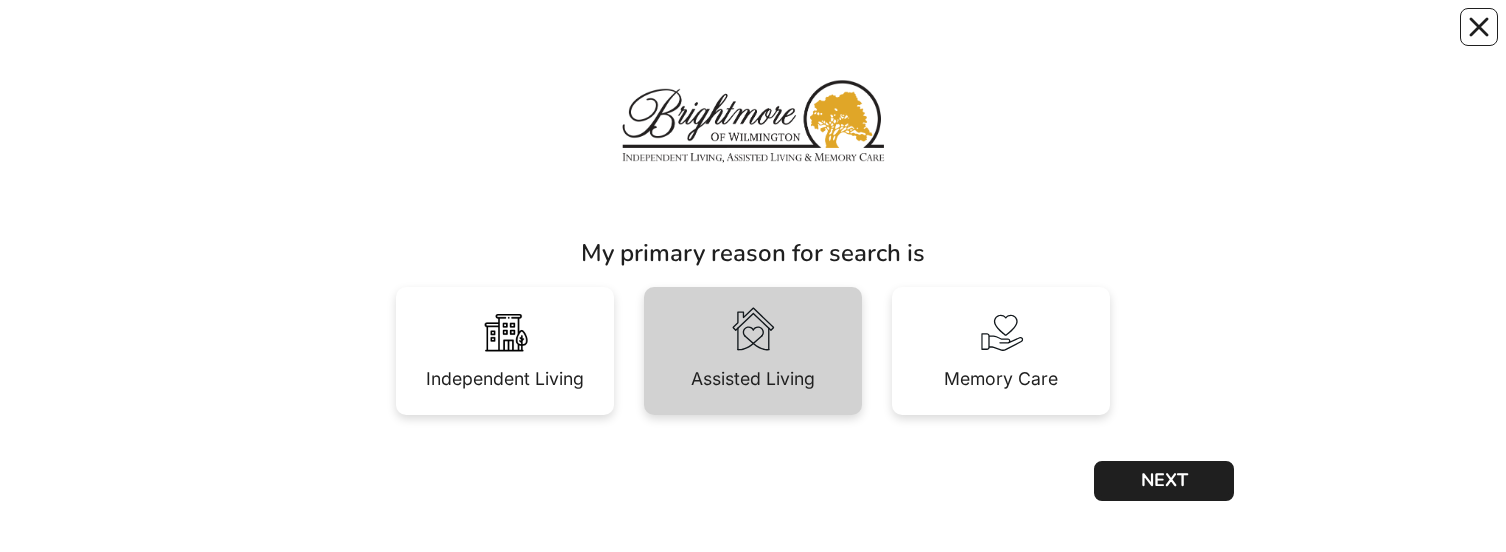 click on "Assisted Living" at bounding box center [753, 351] 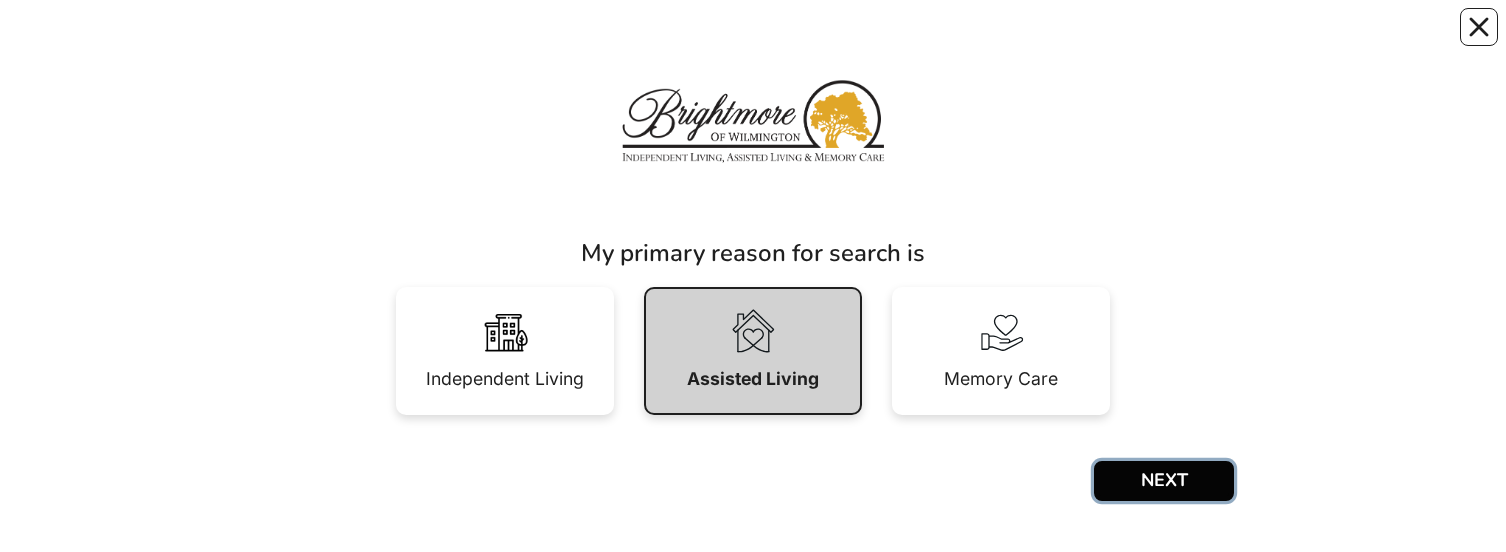 click on "NEXT" at bounding box center (1164, 481) 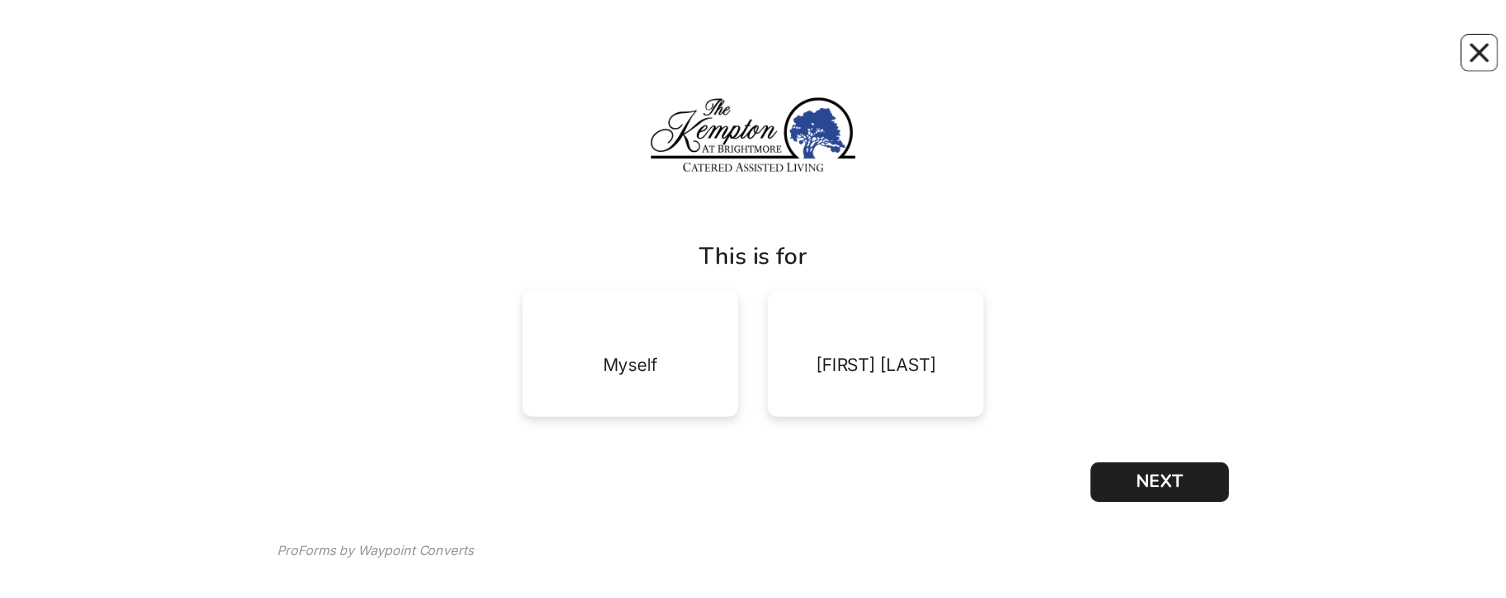 scroll, scrollTop: 0, scrollLeft: 0, axis: both 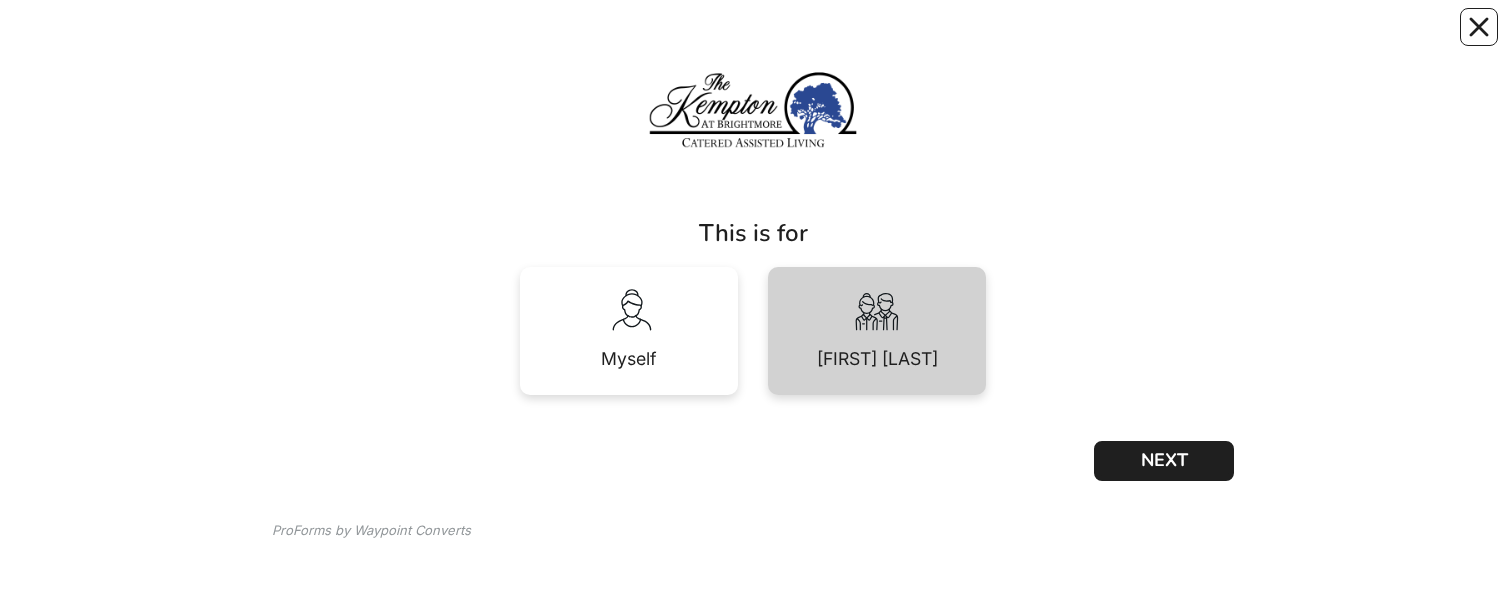 click on "Someone Else" at bounding box center [877, 359] 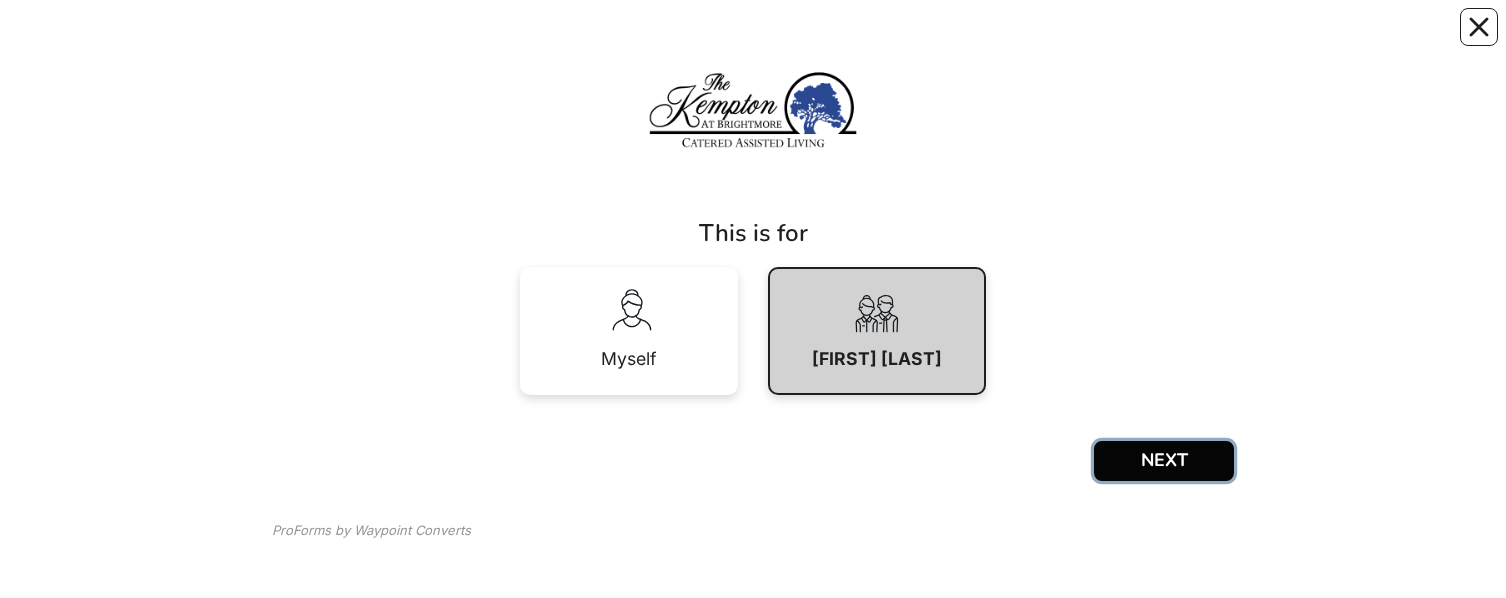 click on "NEXT" at bounding box center (1164, 461) 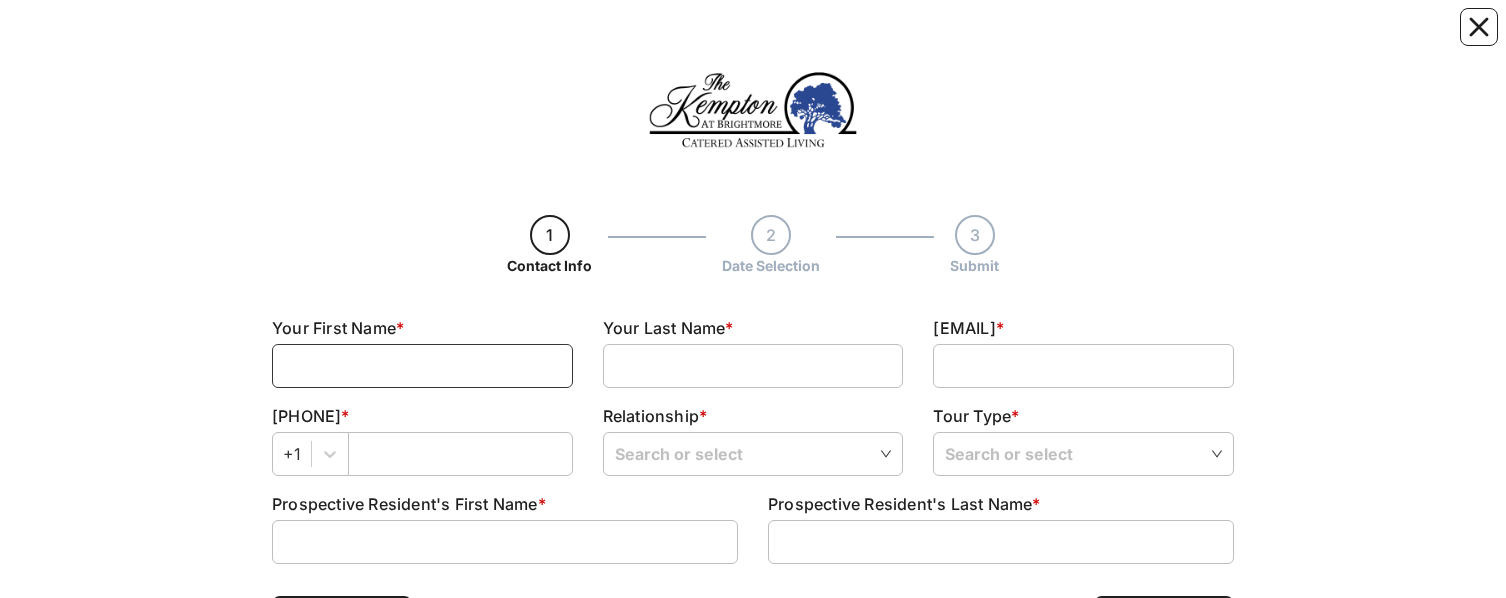 click at bounding box center [422, 366] 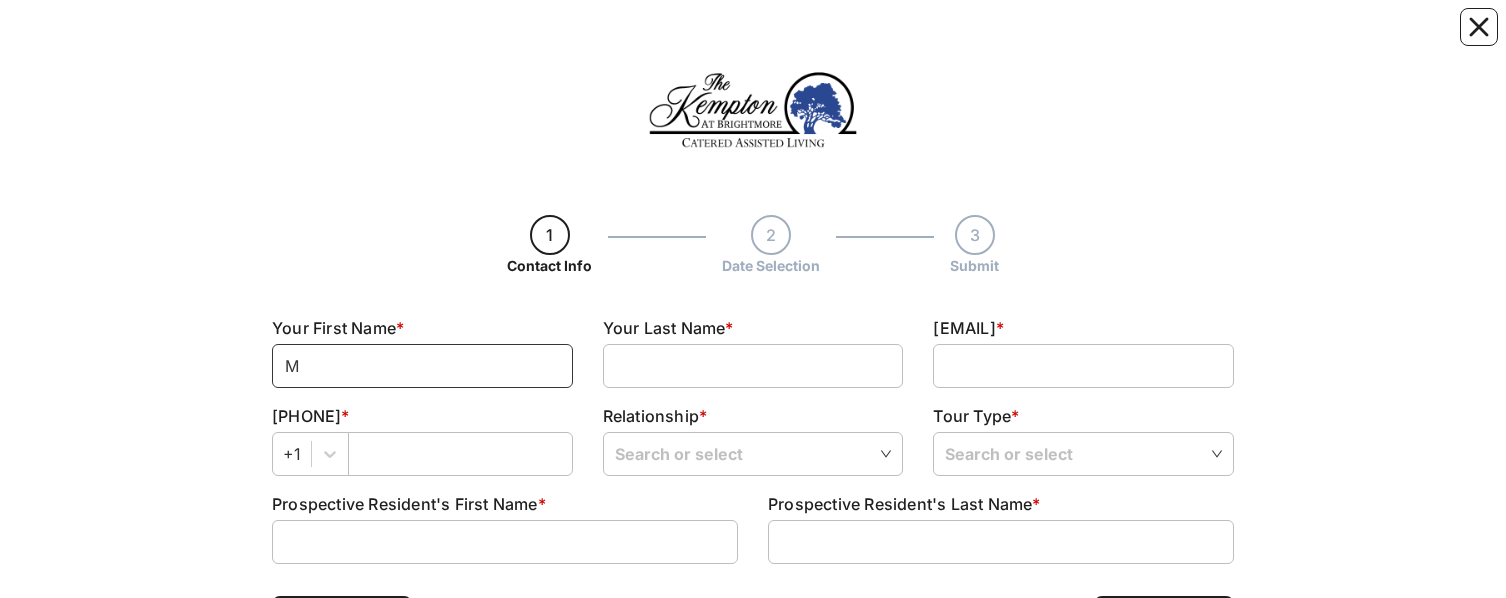 type on "Melissa" 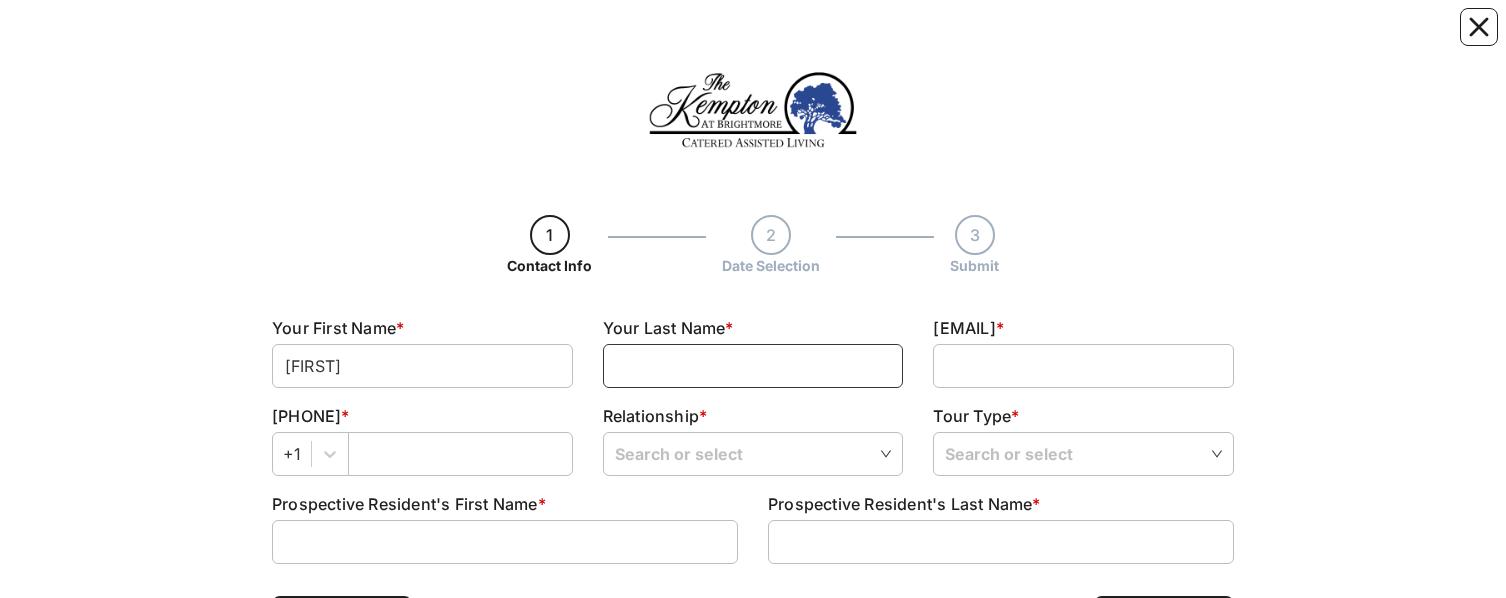 type on "Johnson" 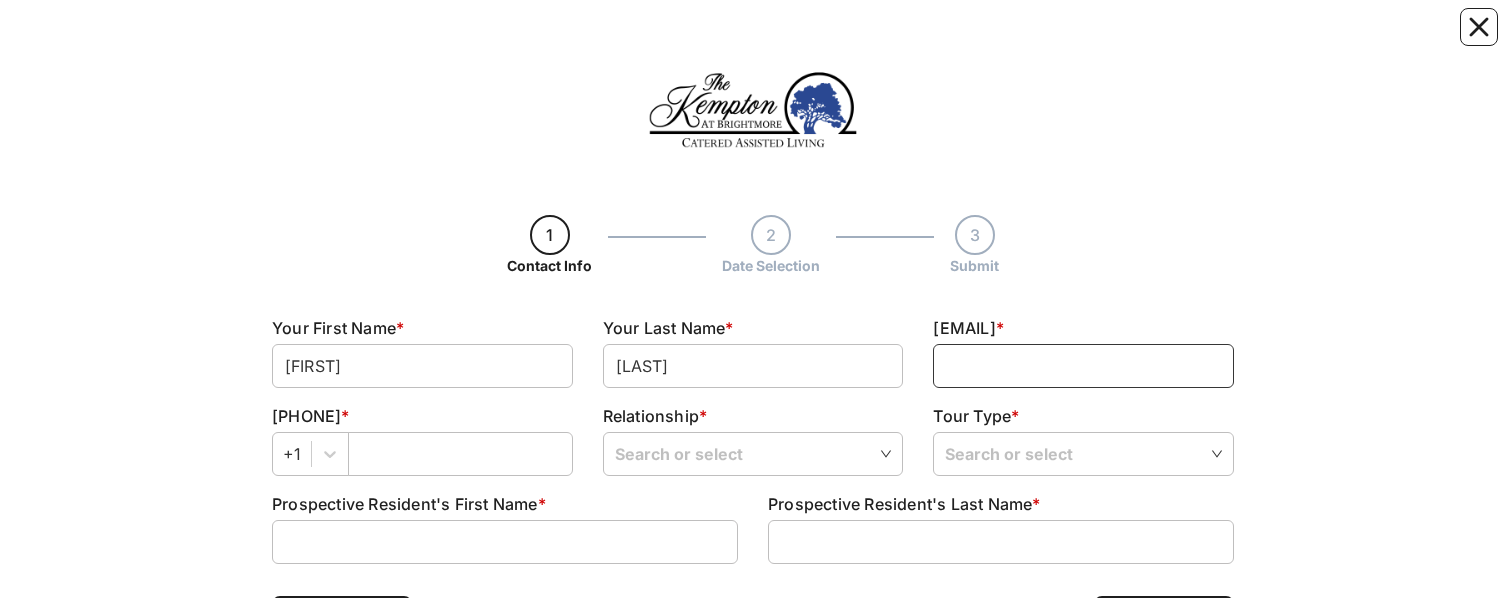 type on "melissa.b.johnson@hotmail.com" 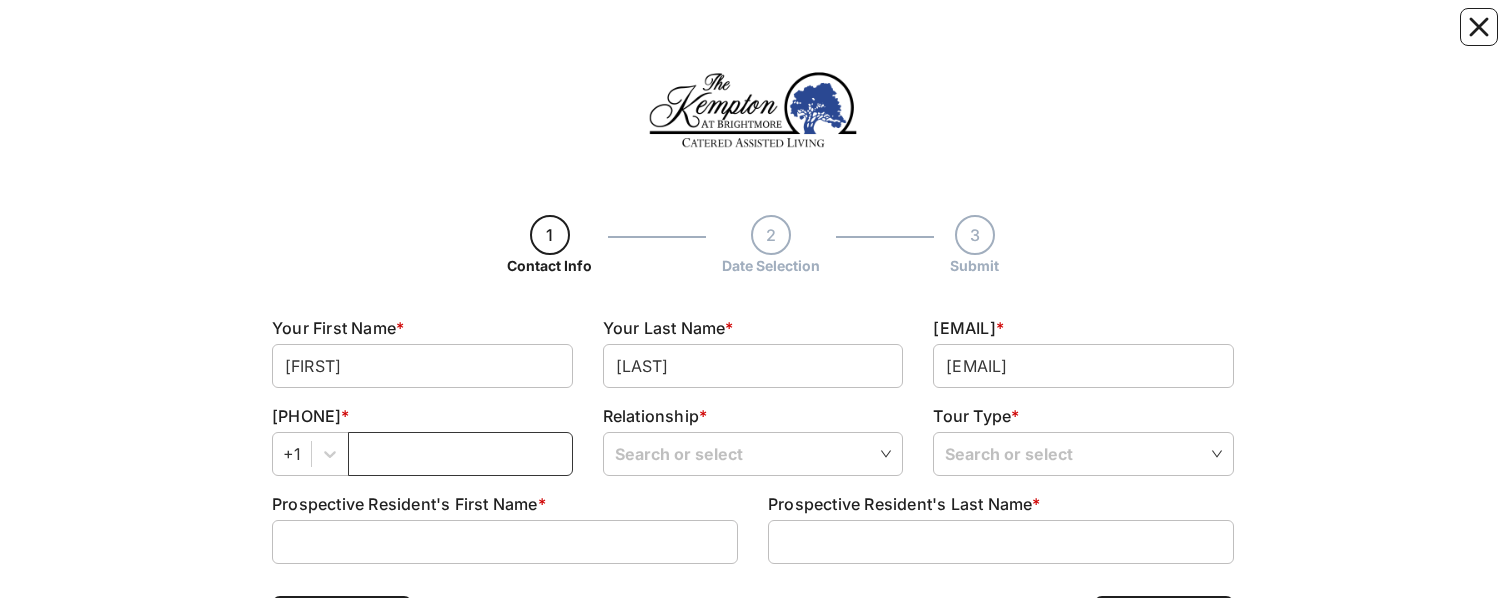 click at bounding box center (460, 454) 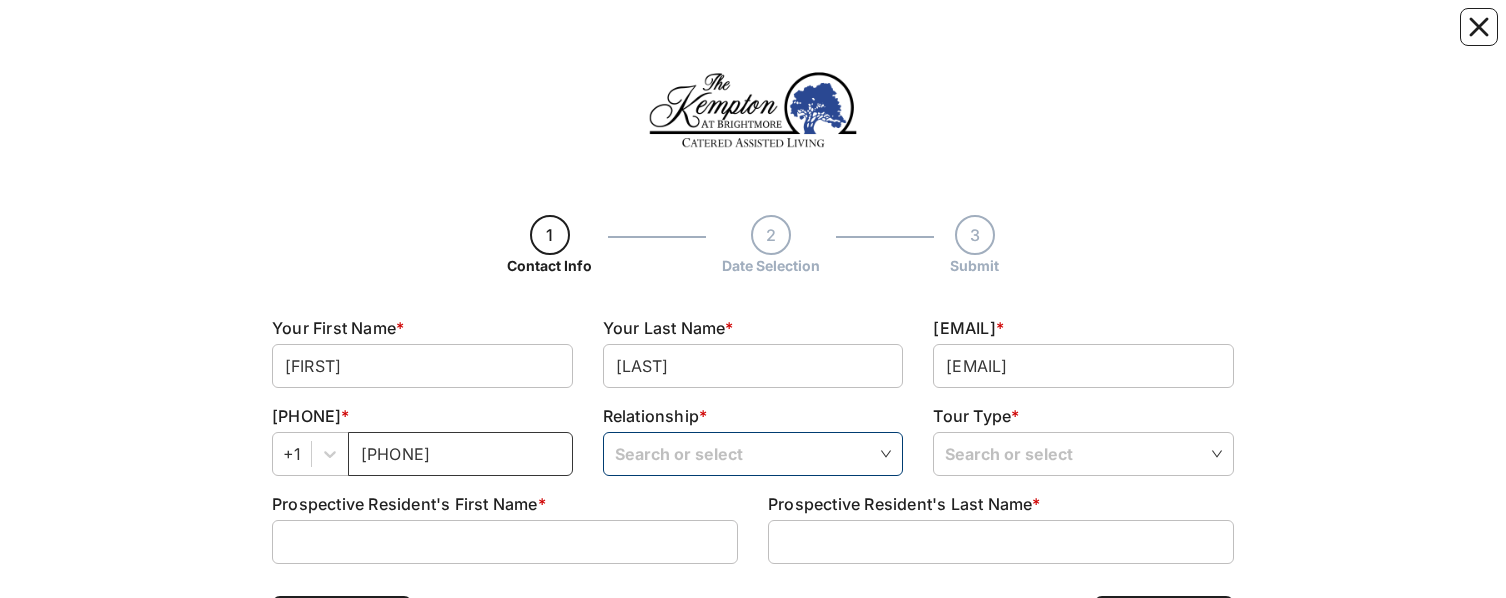 type on "9063604652" 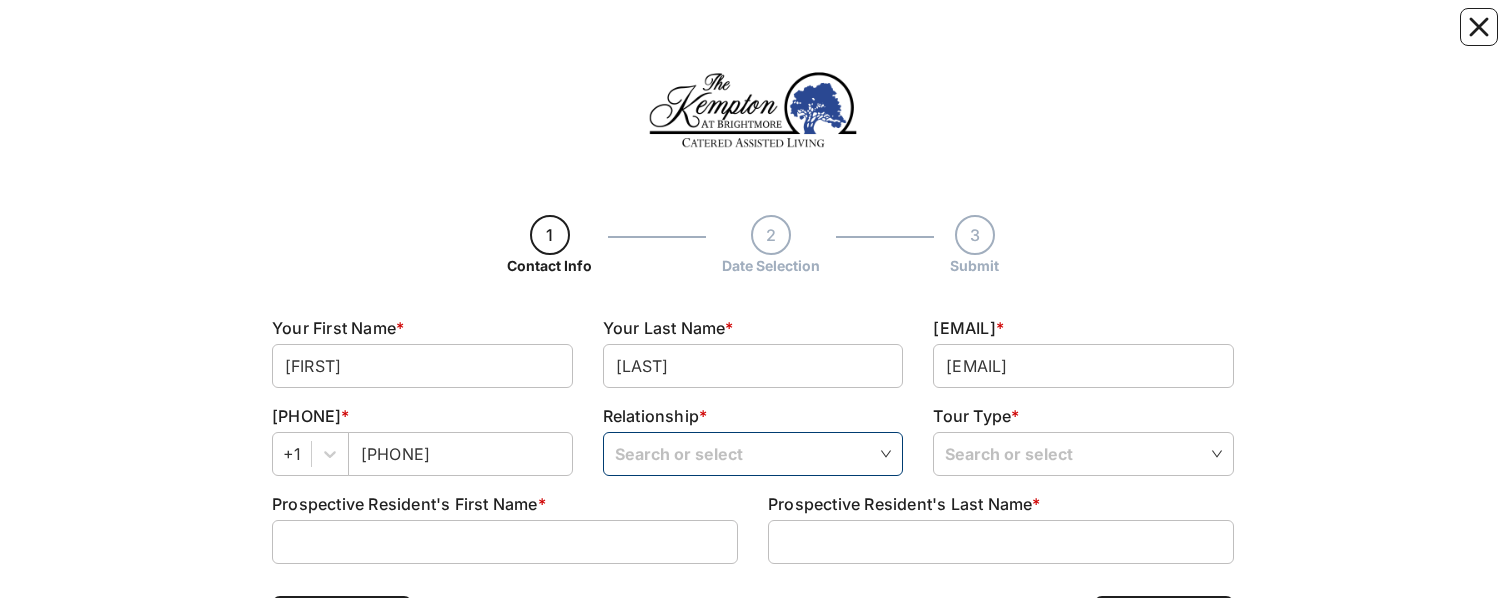 click at bounding box center [753, 453] 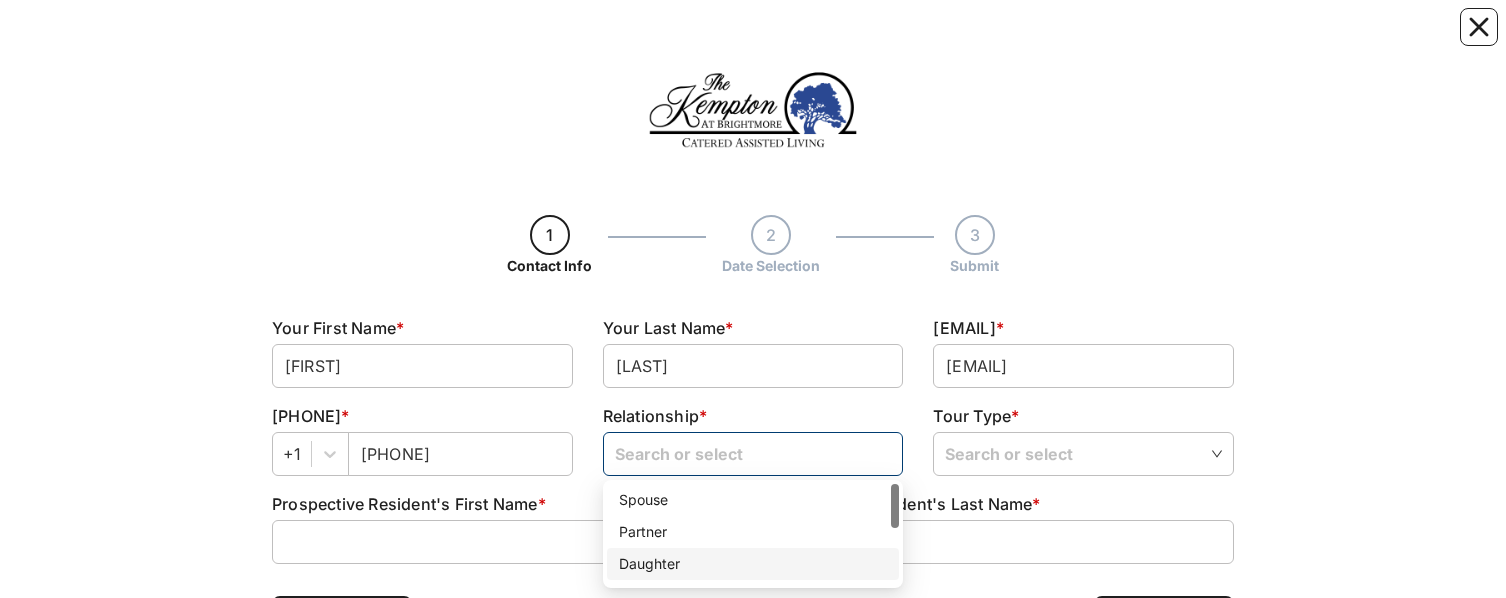 click on "Daughter" at bounding box center [753, 564] 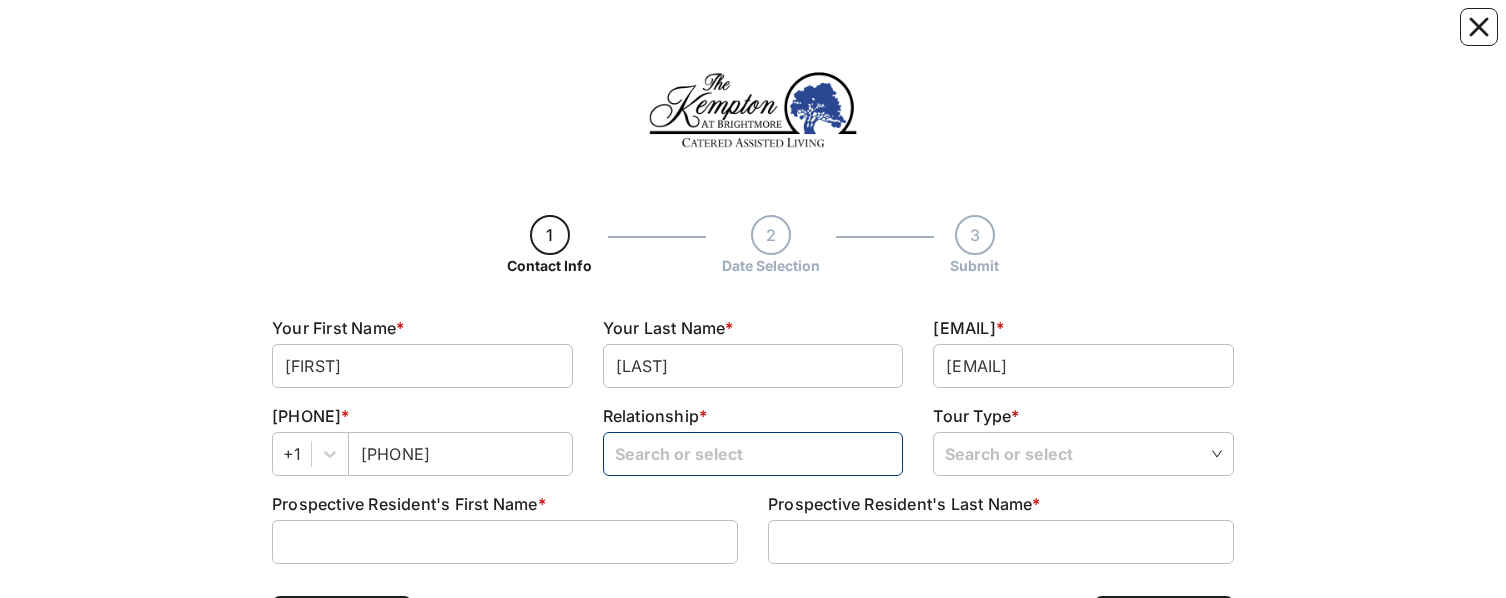 click at bounding box center (753, 453) 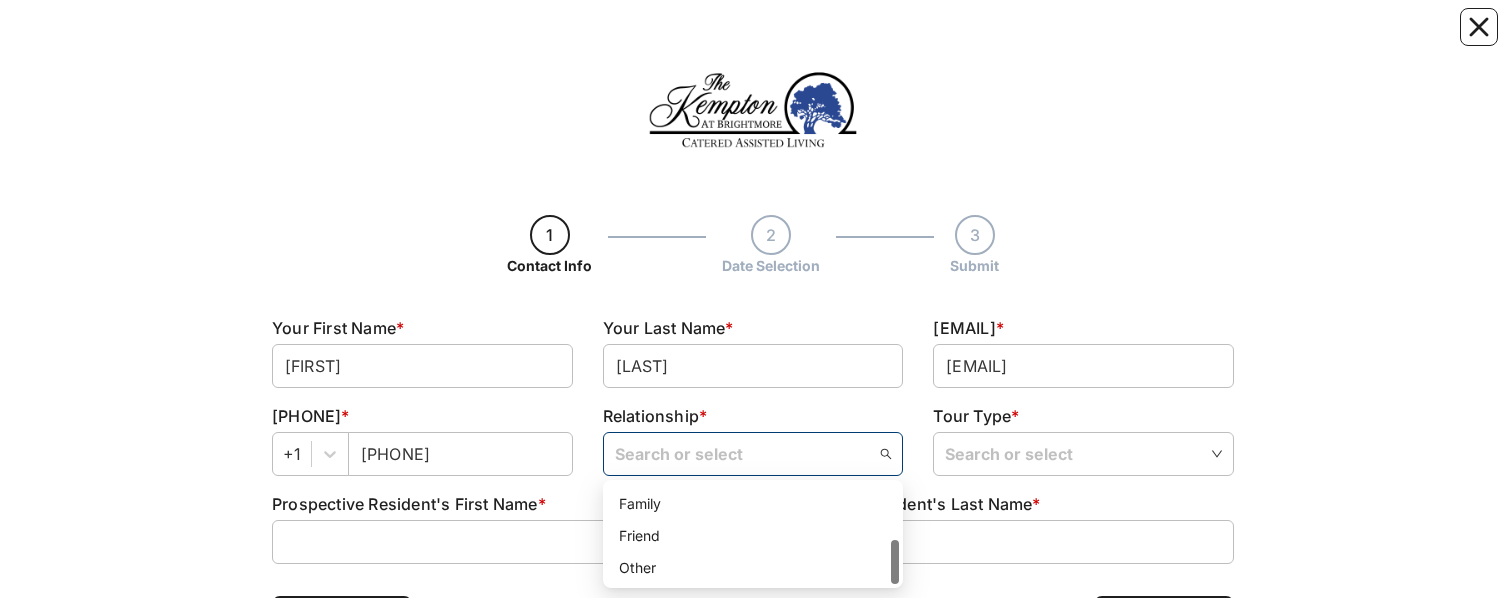 scroll, scrollTop: 0, scrollLeft: 0, axis: both 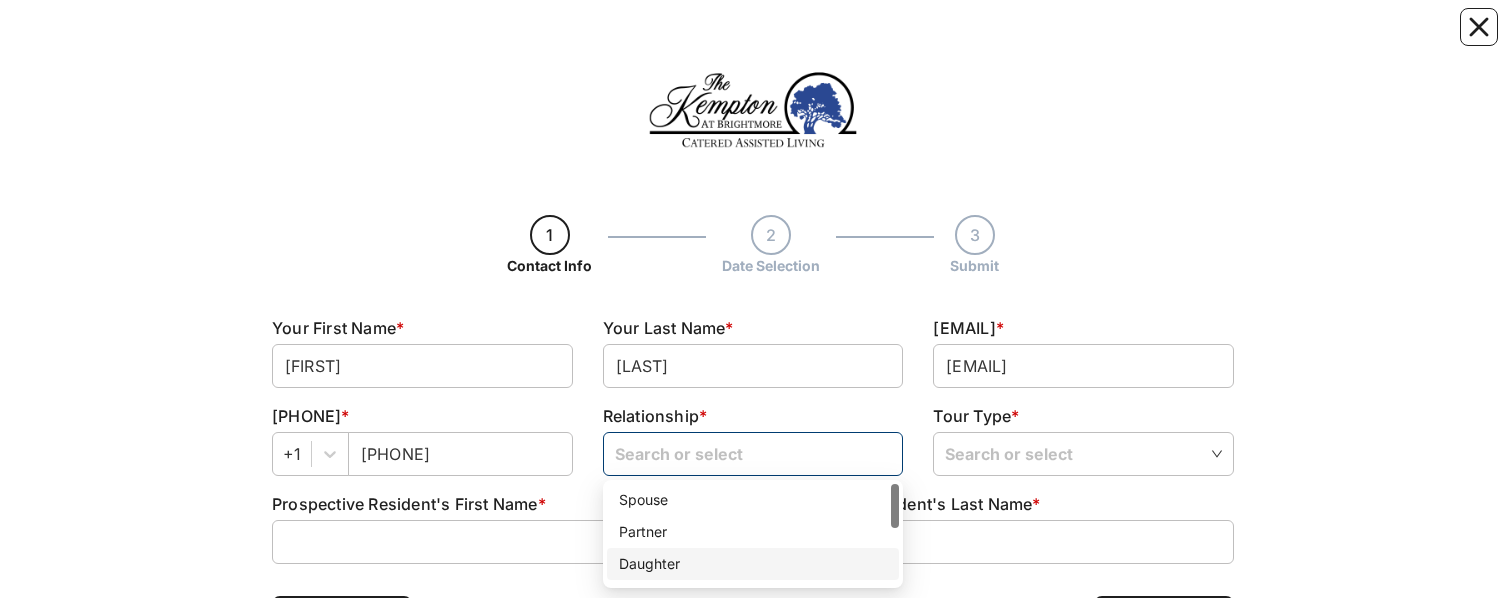 click on "Daughter" at bounding box center [753, 564] 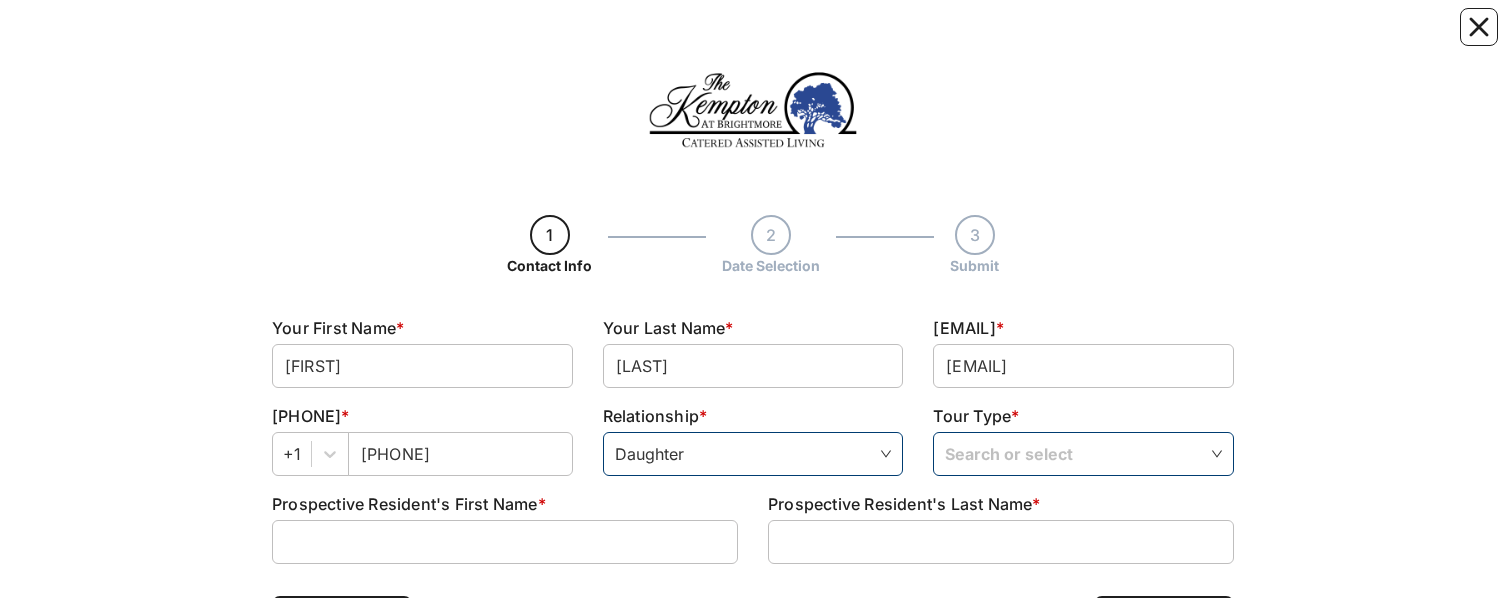 click at bounding box center [1083, 453] 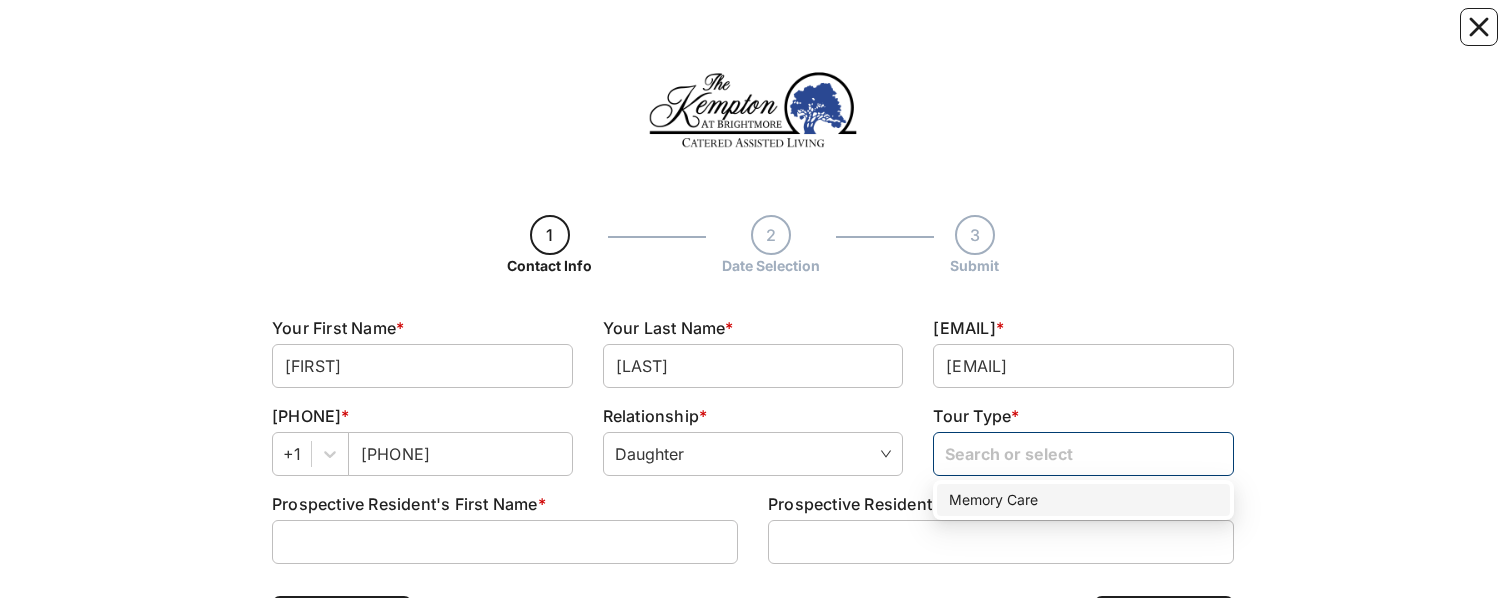 click at bounding box center (1083, 453) 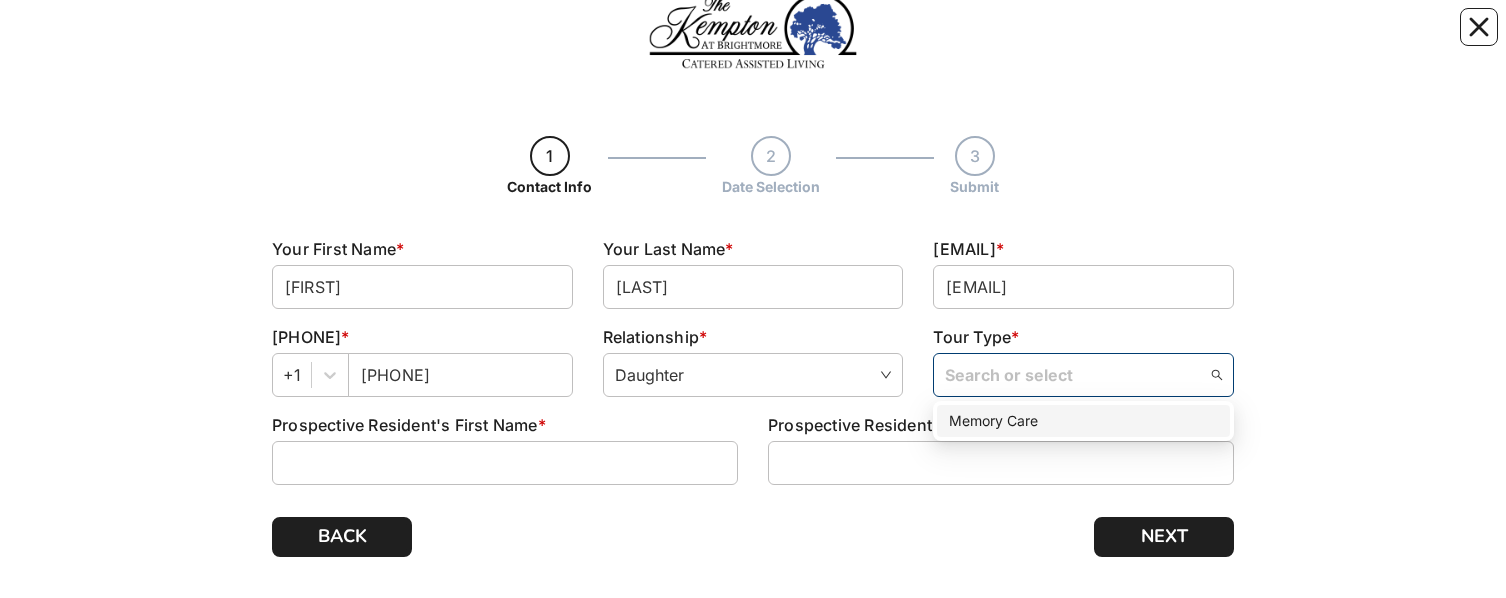 scroll, scrollTop: 100, scrollLeft: 0, axis: vertical 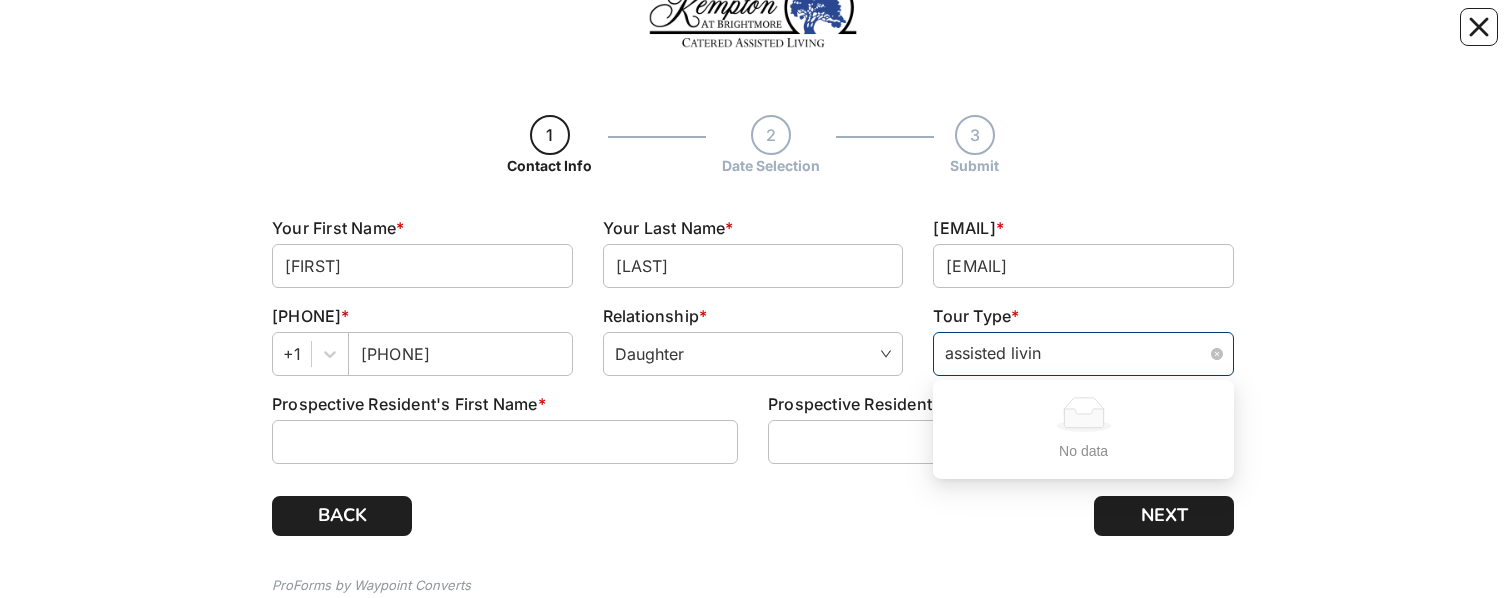 type on "assisted living" 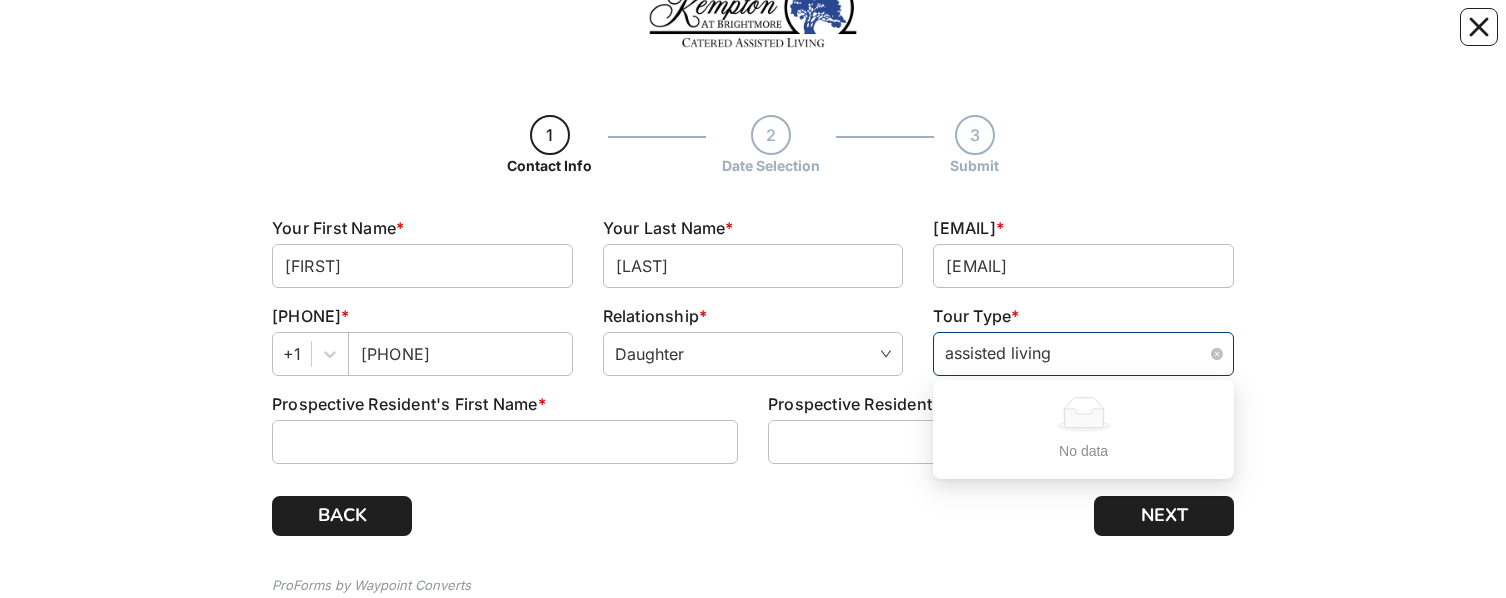 click on "assisted living" at bounding box center (1083, 353) 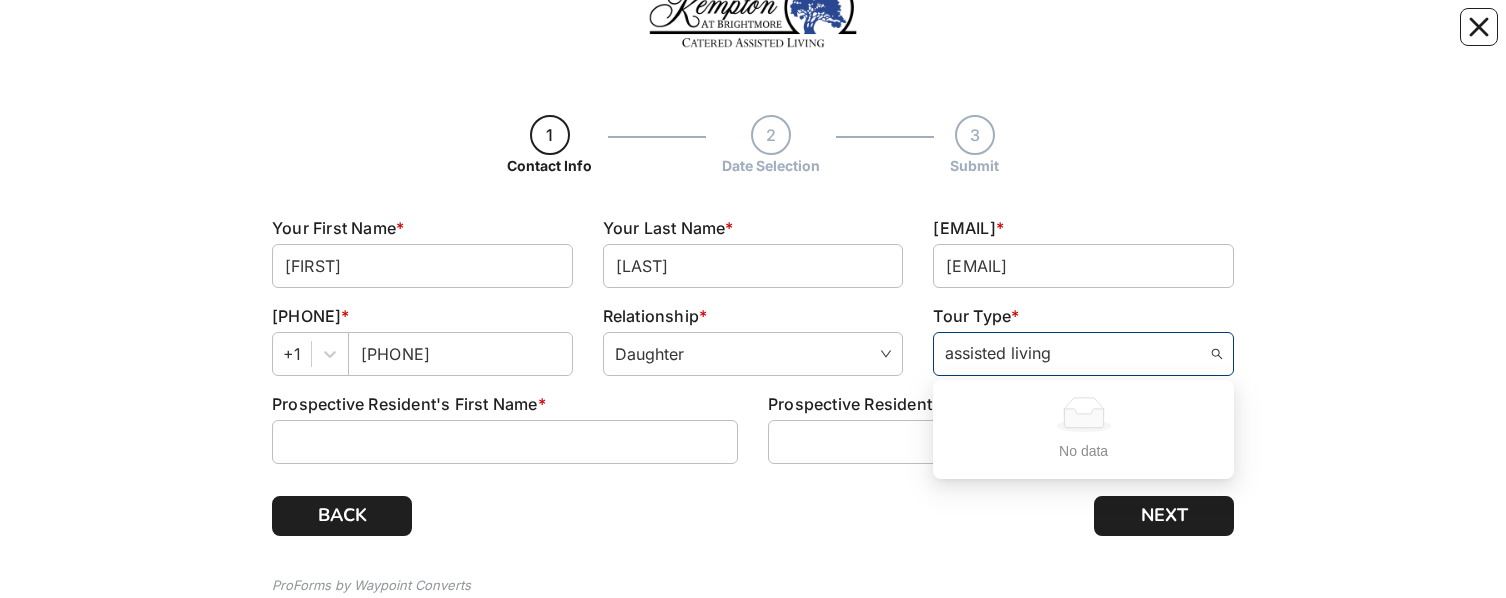 type 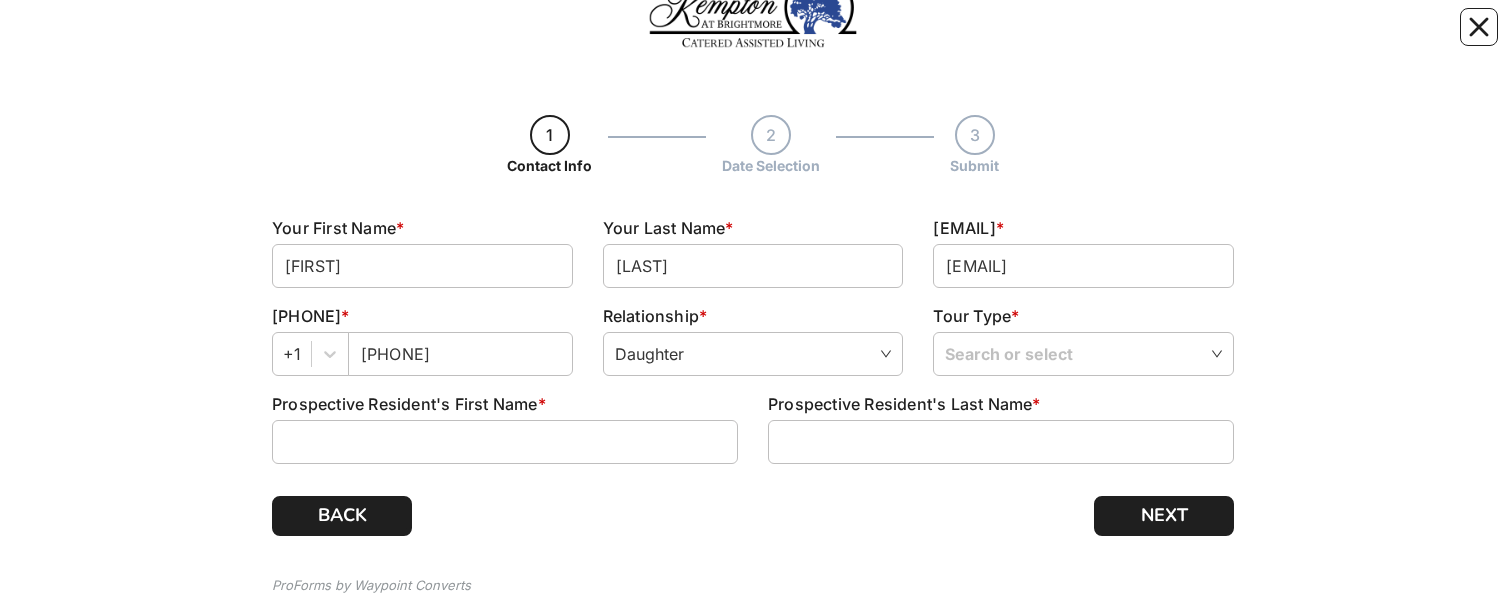 click on "1 Contact Info 2 Date Selection 3 Submit Contact Info Step  1 \ 3 Your First Name * Melissa Your Last Name * Johnson Your Email * melissa.b.johnson@hotmail.com Your Phone Number * +1 9063604652 Relationship * Daughter Partner Daughter Son Spouse Partner Daughter Son Family Tour Type * Search or select No data Prospective Resident's First Name * Prospective Resident's Last Name * BACK NEXT
ProForms by Waypoint Converts" at bounding box center (753, 281) 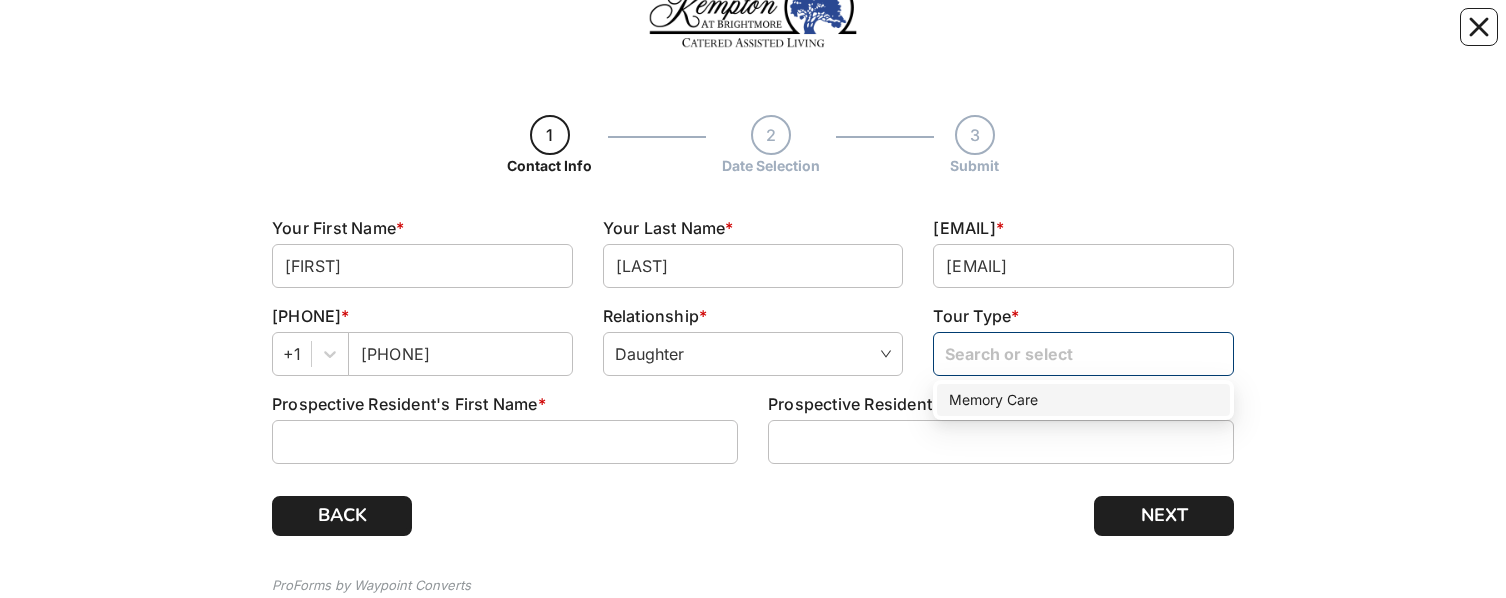 click at bounding box center [1083, 353] 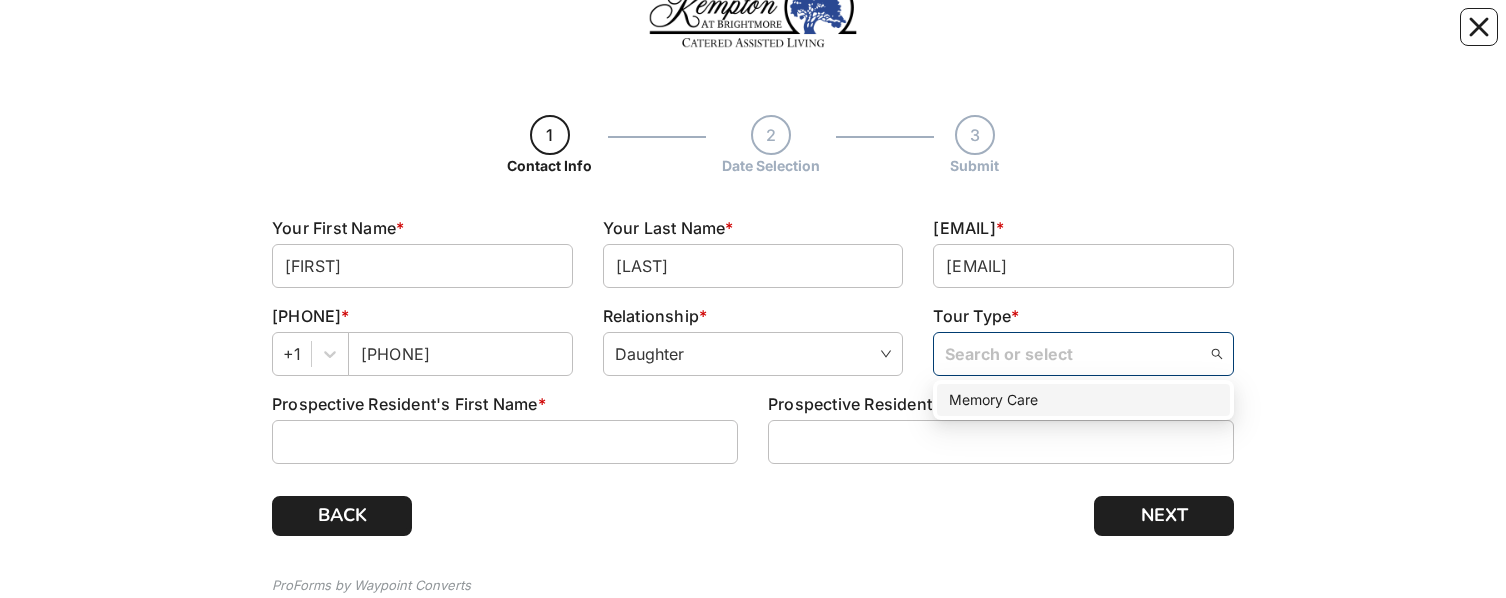 click on "1 Contact Info 2 Date Selection 3 Submit Contact Info Step  1 \ 3 Your First Name * Melissa Your Last Name * Johnson Your Email * melissa.b.johnson@hotmail.com Your Phone Number * +1 9063604652 Relationship * Daughter Partner Daughter Son Spouse Partner Daughter Son Family Tour Type * Search or select Memory Care Memory Care Prospective Resident's First Name * Prospective Resident's Last Name * BACK NEXT
ProForms by Waypoint Converts" at bounding box center [753, 281] 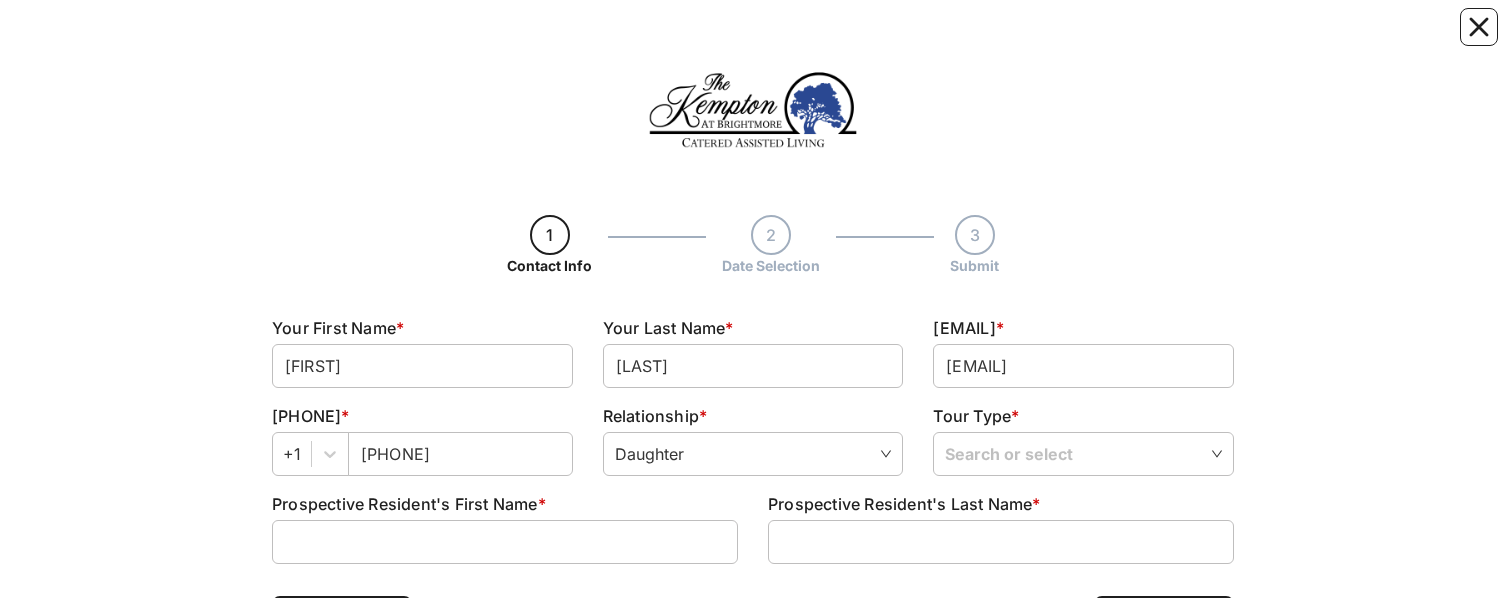 scroll, scrollTop: 164, scrollLeft: 0, axis: vertical 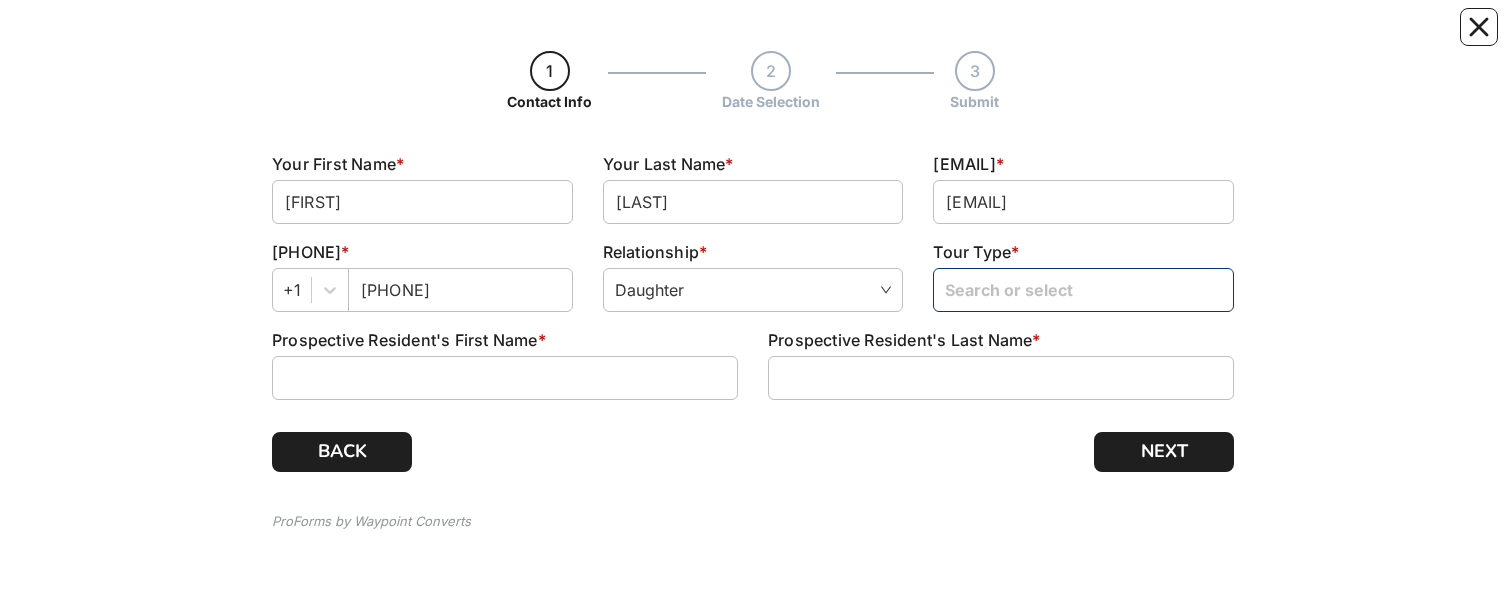 click at bounding box center [1083, 289] 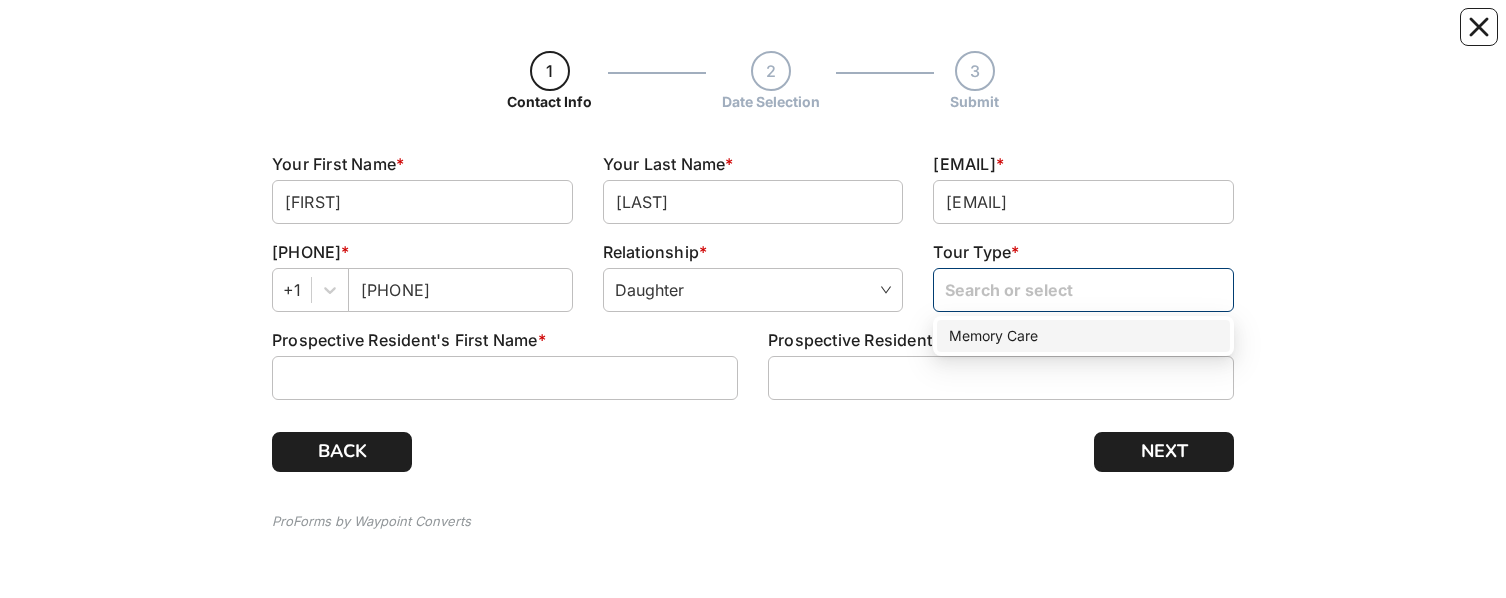 click on "Memory Care" at bounding box center (1083, 336) 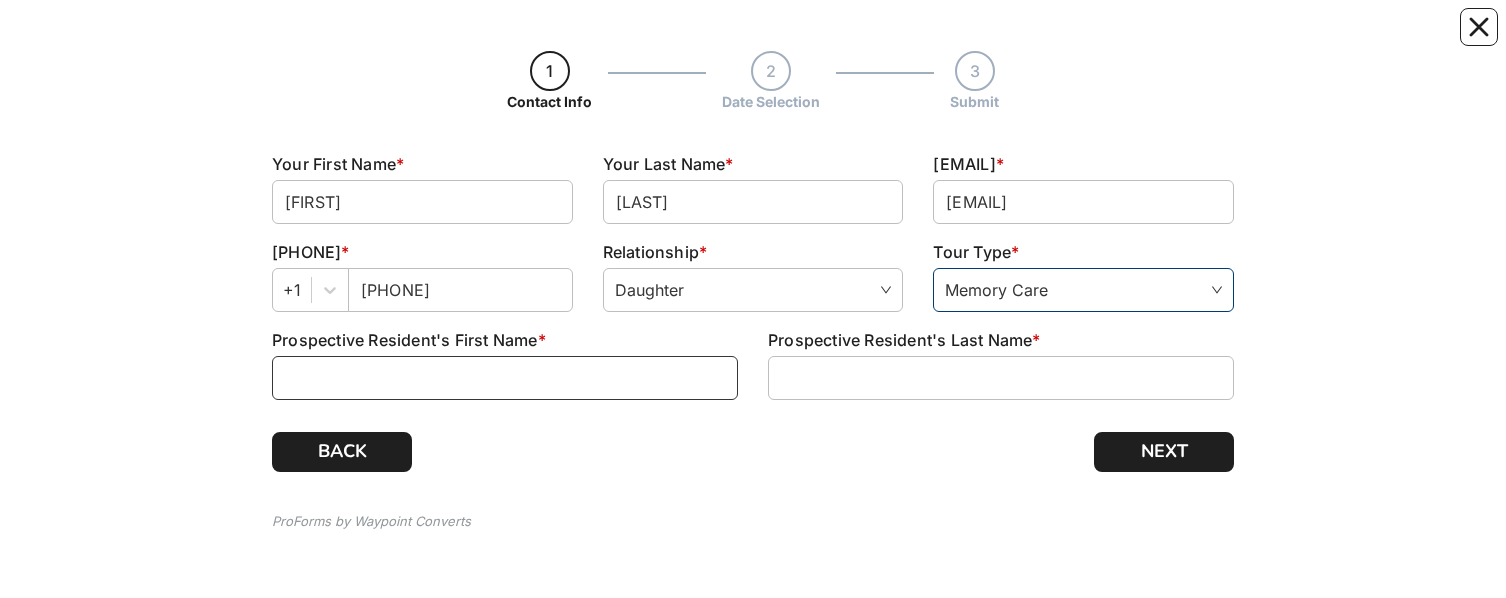 click at bounding box center (505, 378) 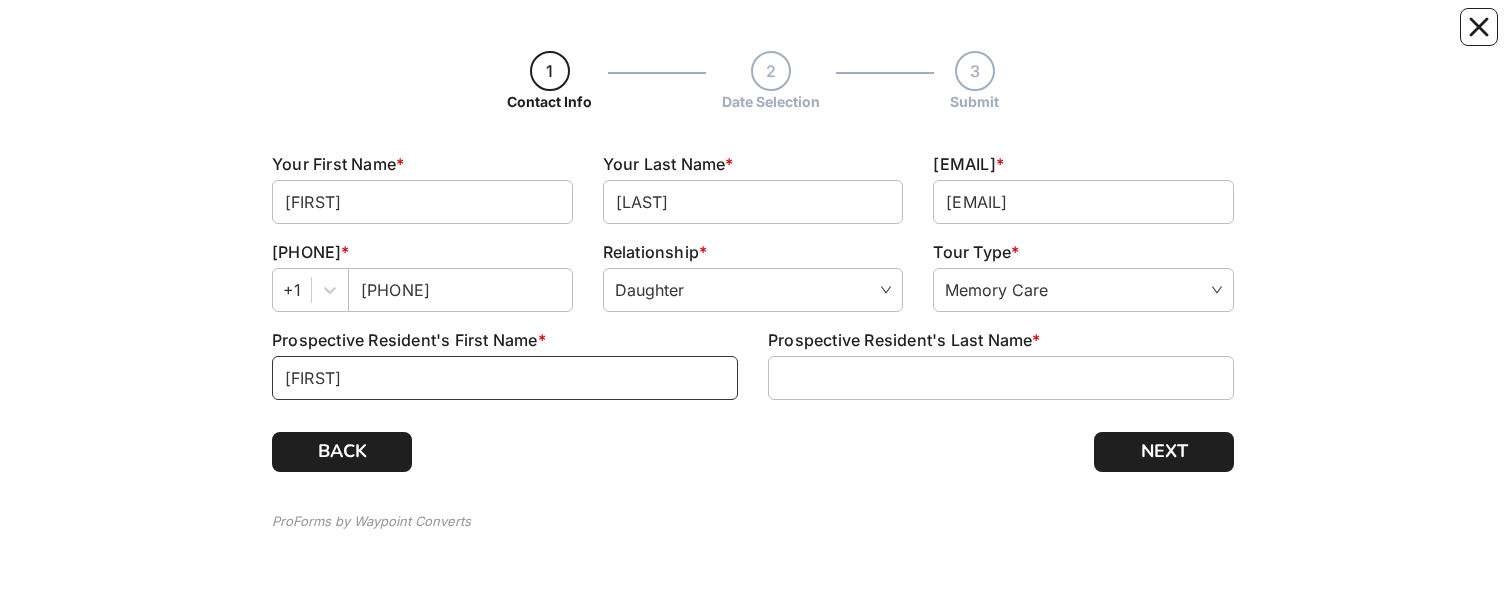 type on "[FIRST]" 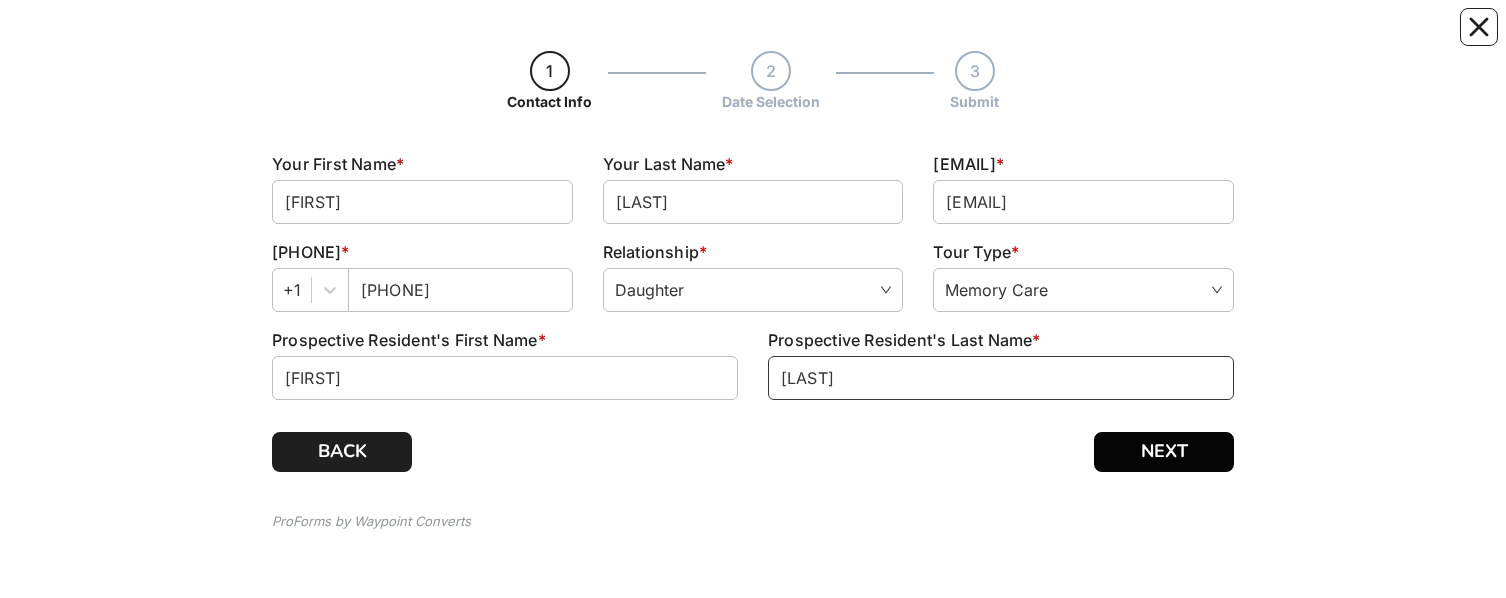 type on "[LAST]" 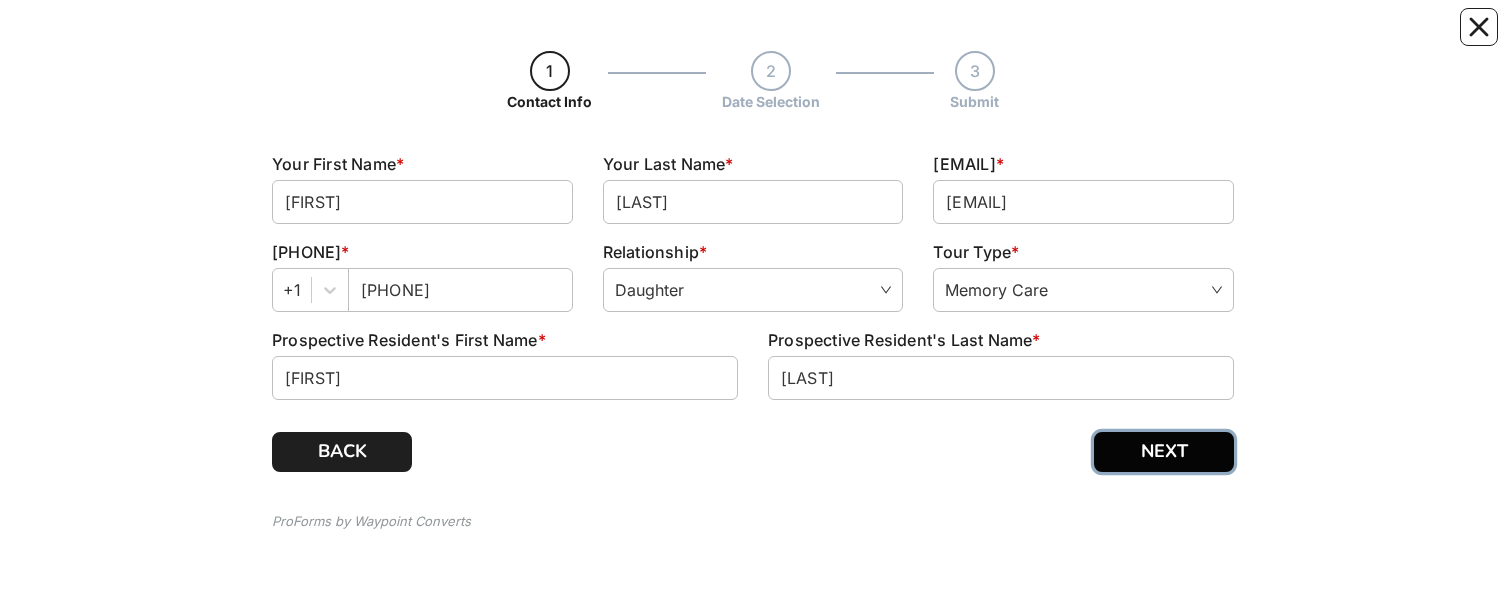 click on "NEXT" at bounding box center [1164, 452] 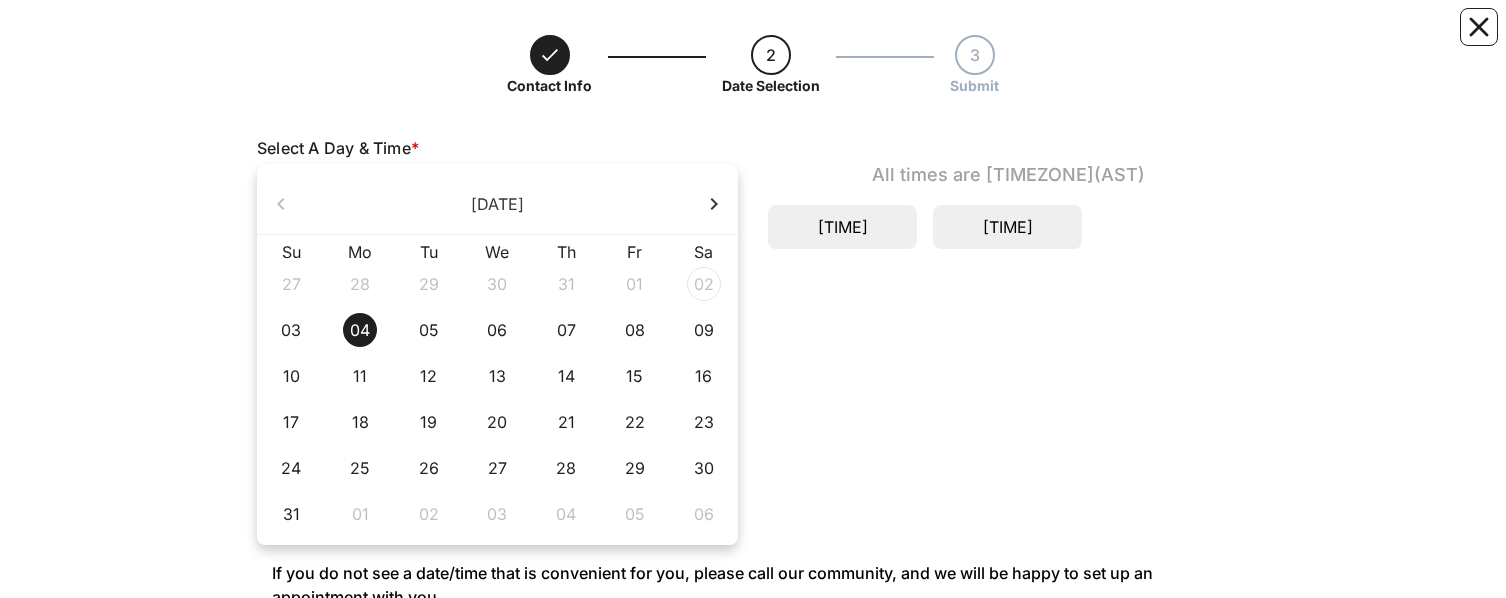 scroll, scrollTop: 300, scrollLeft: 0, axis: vertical 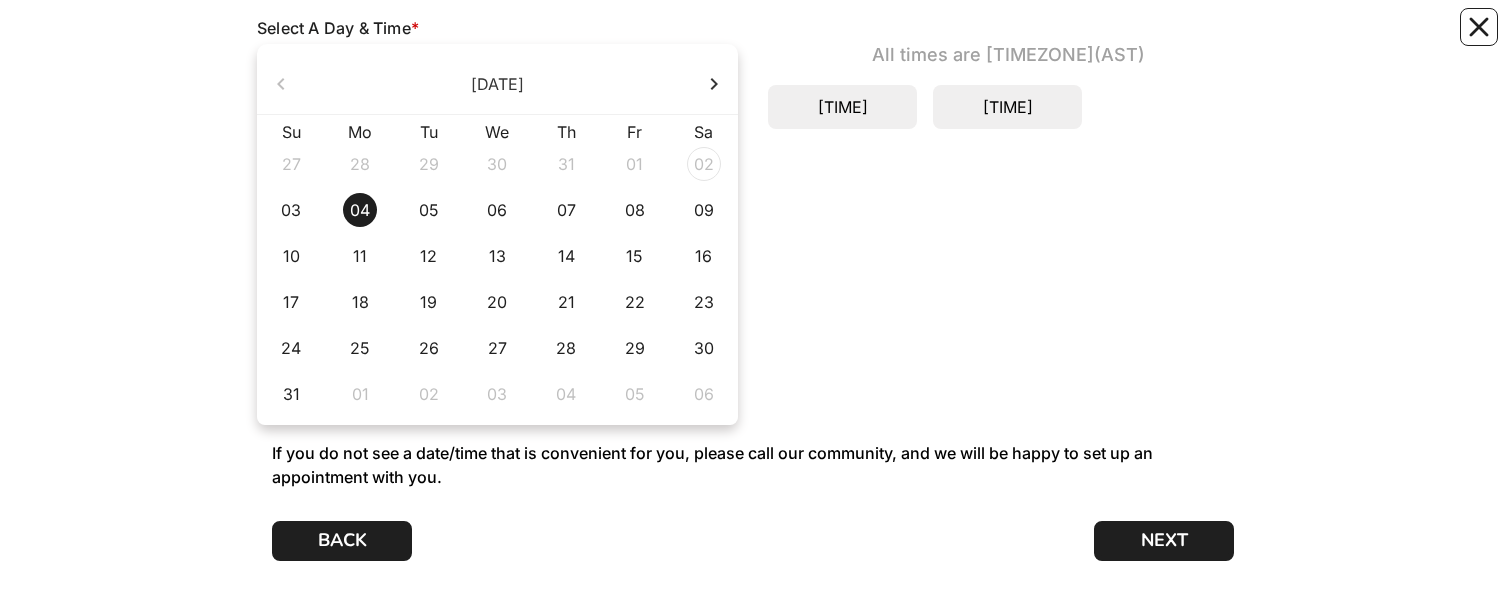 click on "Contact Info 2 Date Selection 3 Submit Date Selection Step  2 \ 3 Select A Day & Time * August 2025 Su Mo Tu We Th Fr Sa 27 28 29 30 31 01 02 03 04 05 06 07 08 09 10 11 12 13 14 15 16 17 18 19 20 21 22 23 24 25 26 27 28 29 30 31 01 02 03 04 05 06 All times are   UTC-04:00  (AST) 1:00 PM 3:00 PM
If you do not see a date/time that is convenient for you, please call our community, and we will be happy to set up an appointment with you.
BACK NEXT
ProForms by Waypoint Converts" at bounding box center (753, 193) 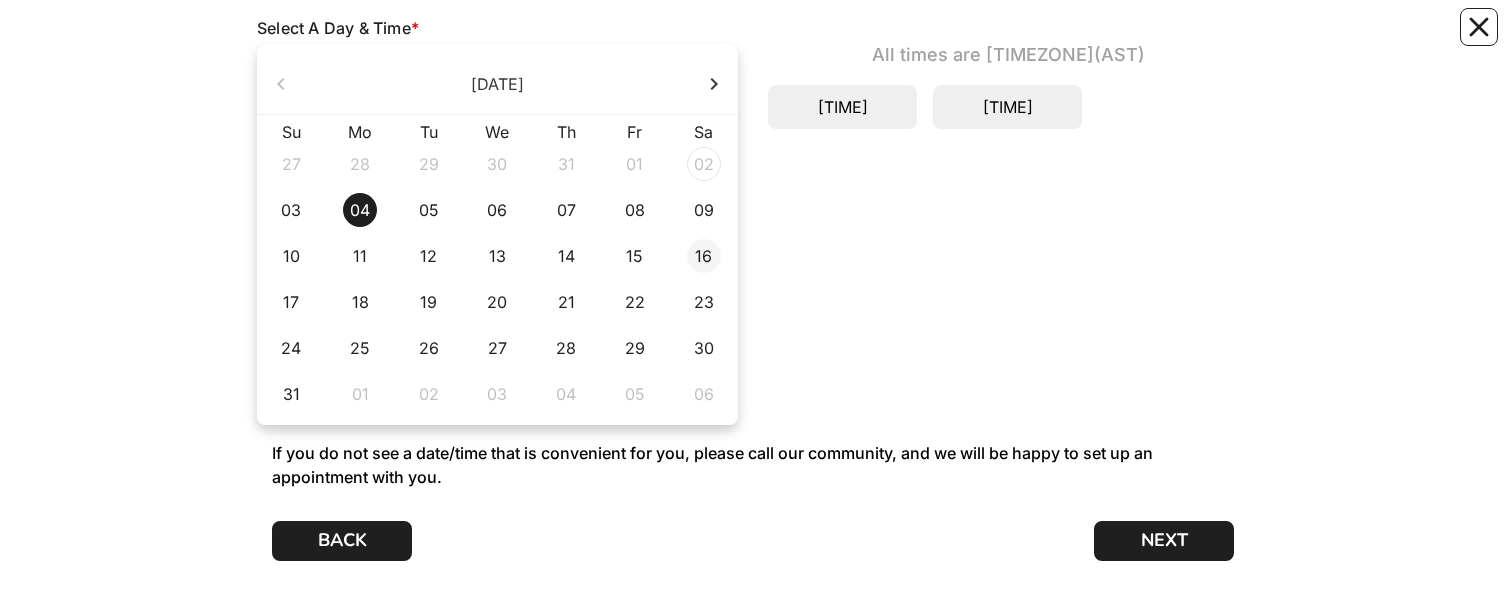 click on "16" at bounding box center (704, 256) 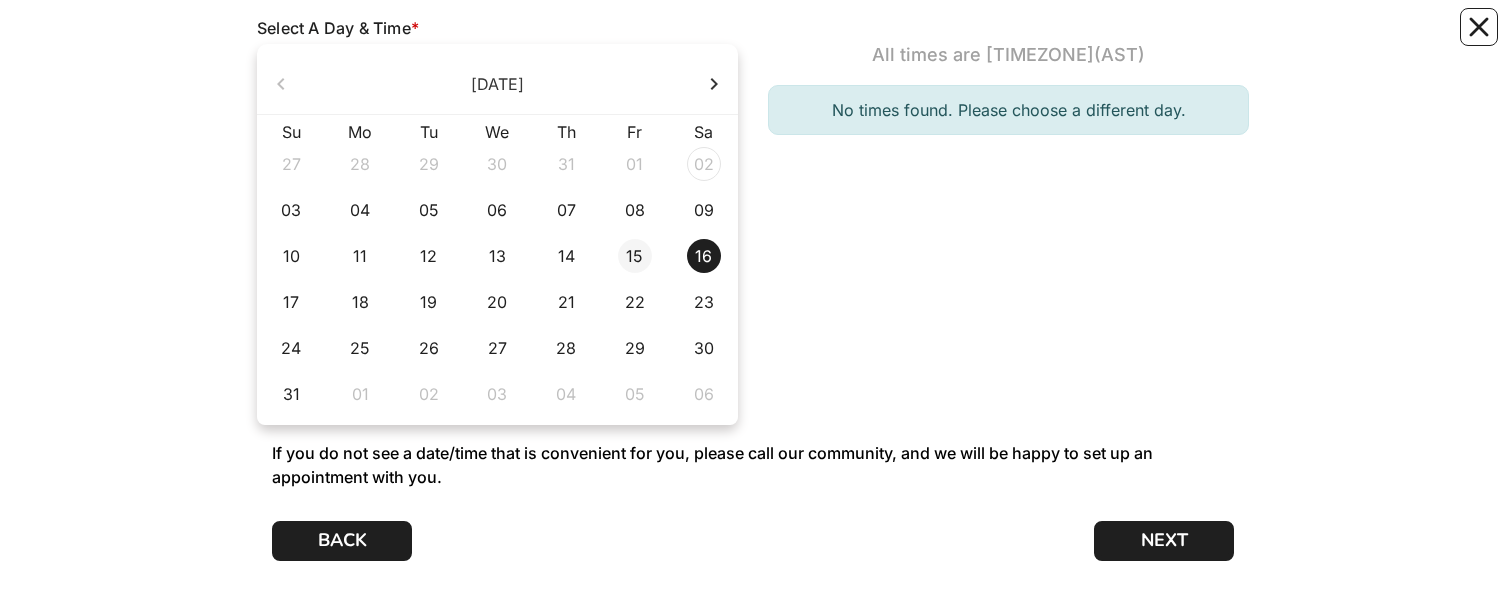 click on "15" at bounding box center [635, 256] 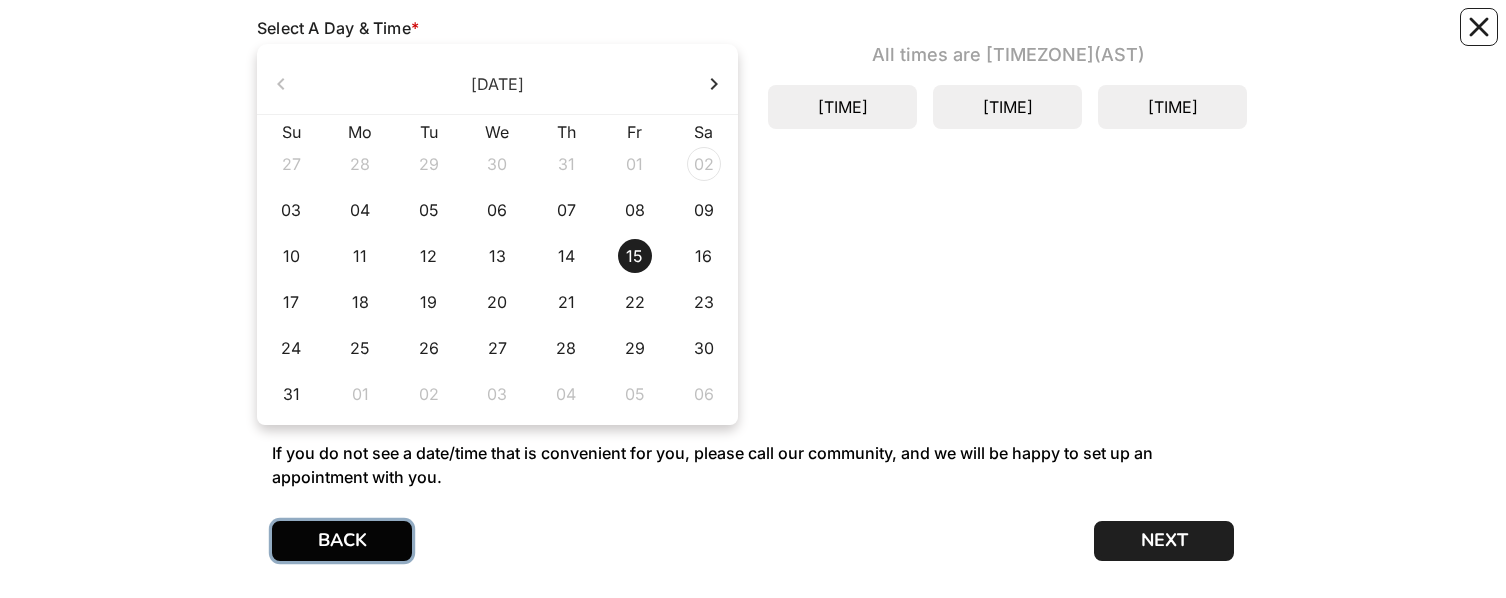click on "BACK" at bounding box center (342, 541) 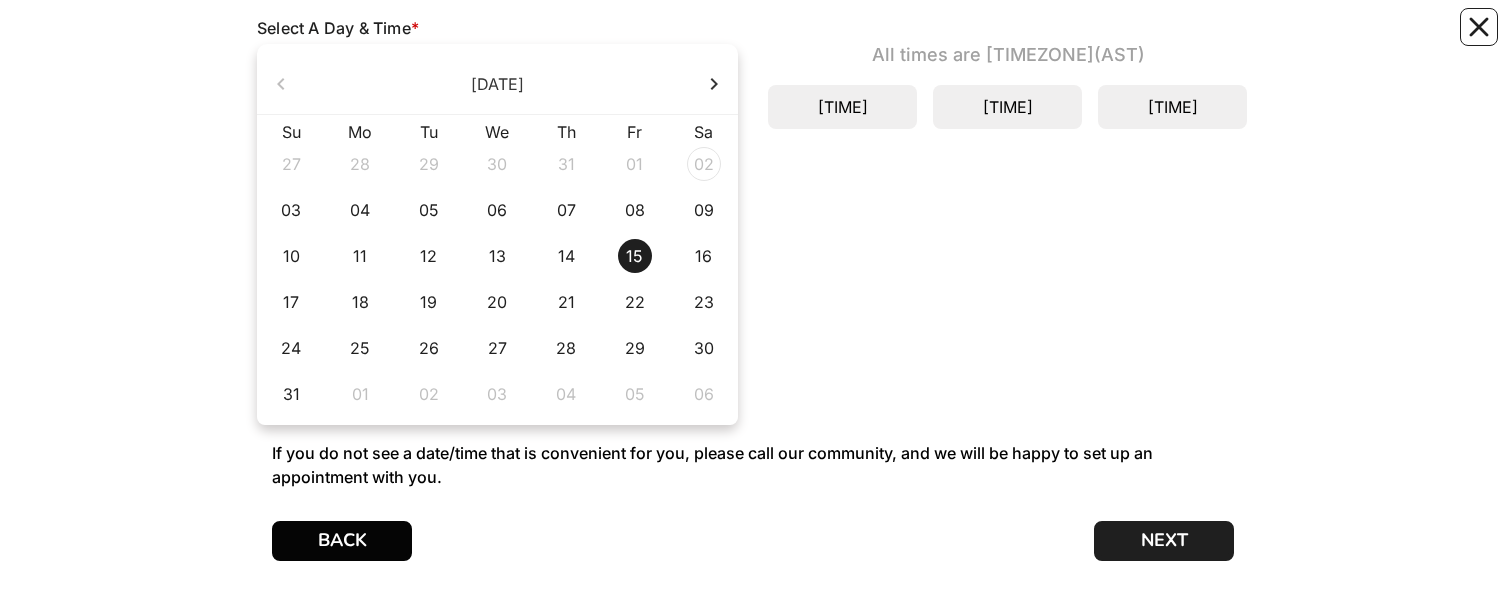 scroll, scrollTop: 0, scrollLeft: 0, axis: both 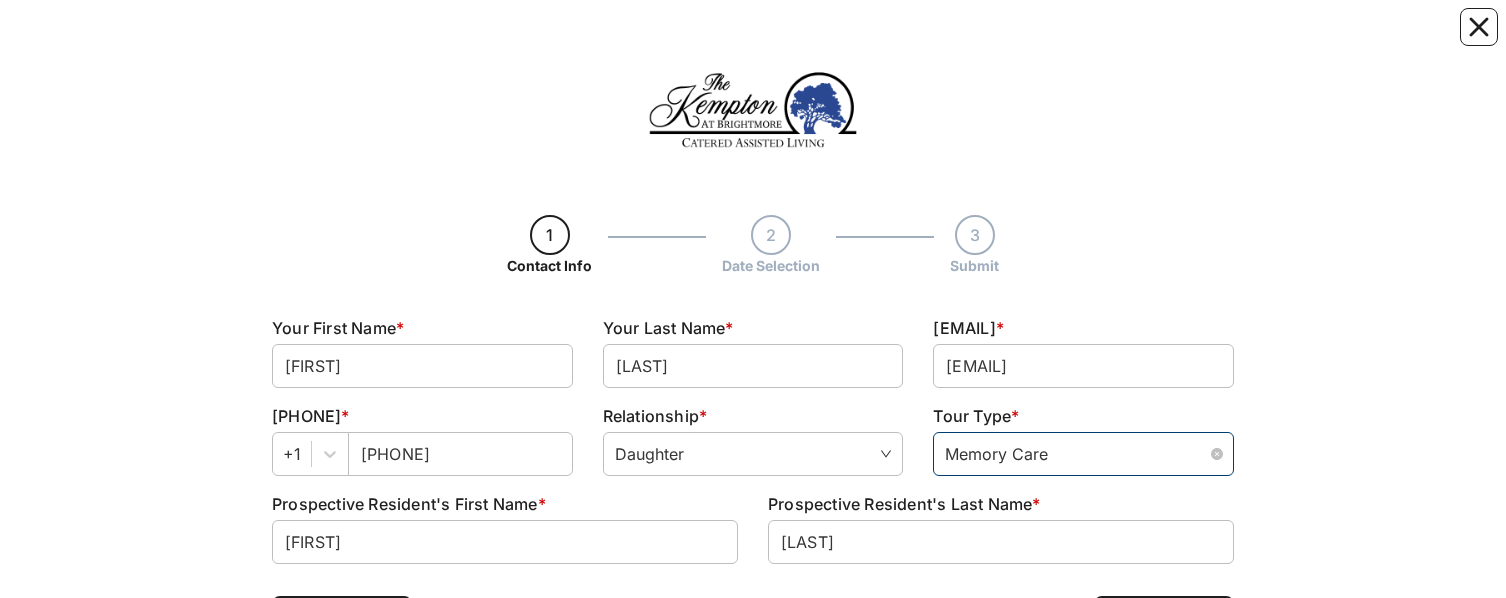 click on "Memory Care" at bounding box center [1083, 454] 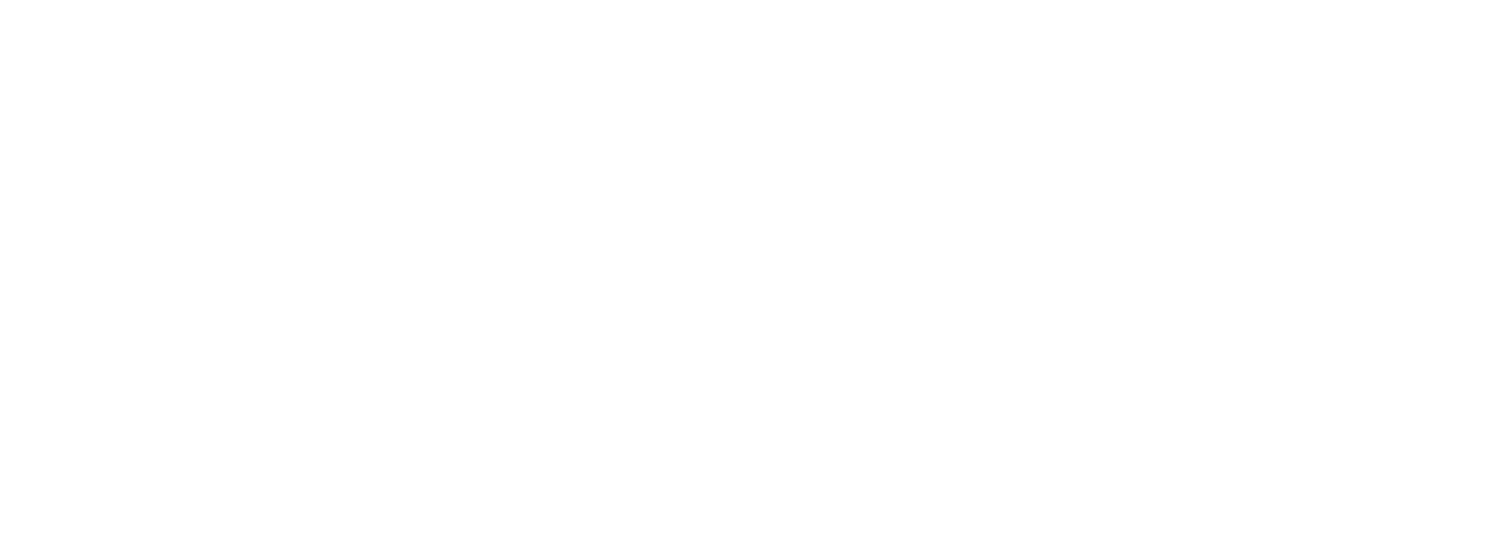 scroll, scrollTop: 0, scrollLeft: 0, axis: both 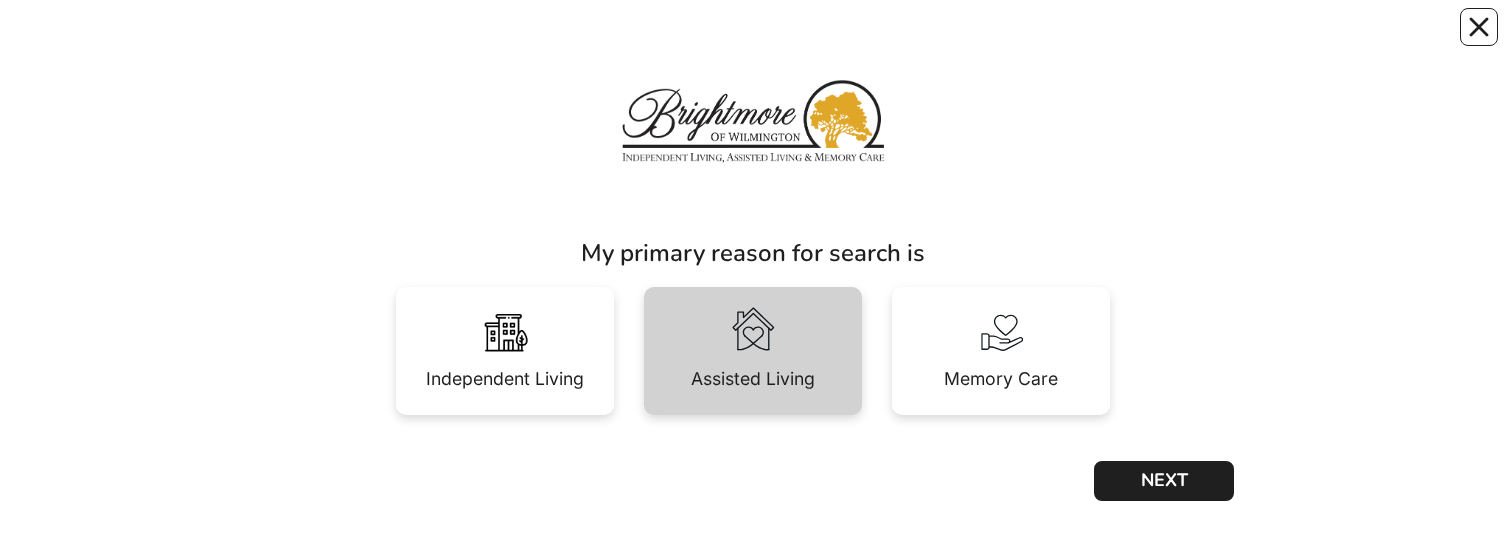 click on "Assisted Living" at bounding box center (753, 351) 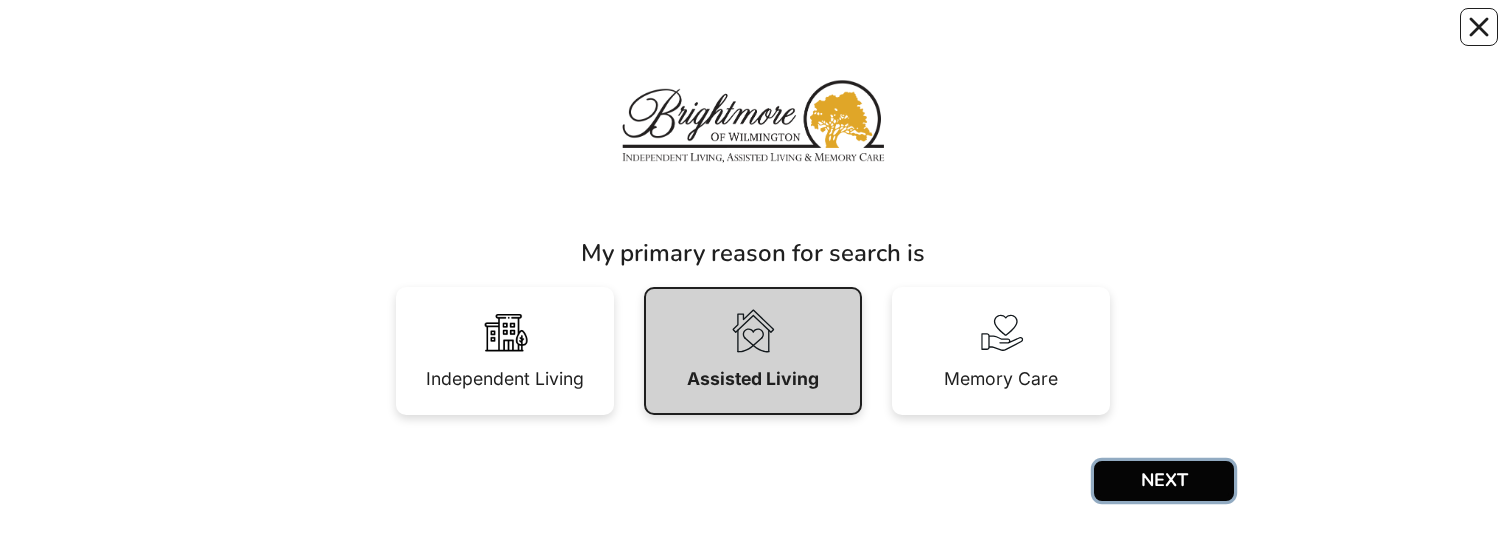 click on "NEXT" at bounding box center (1164, 481) 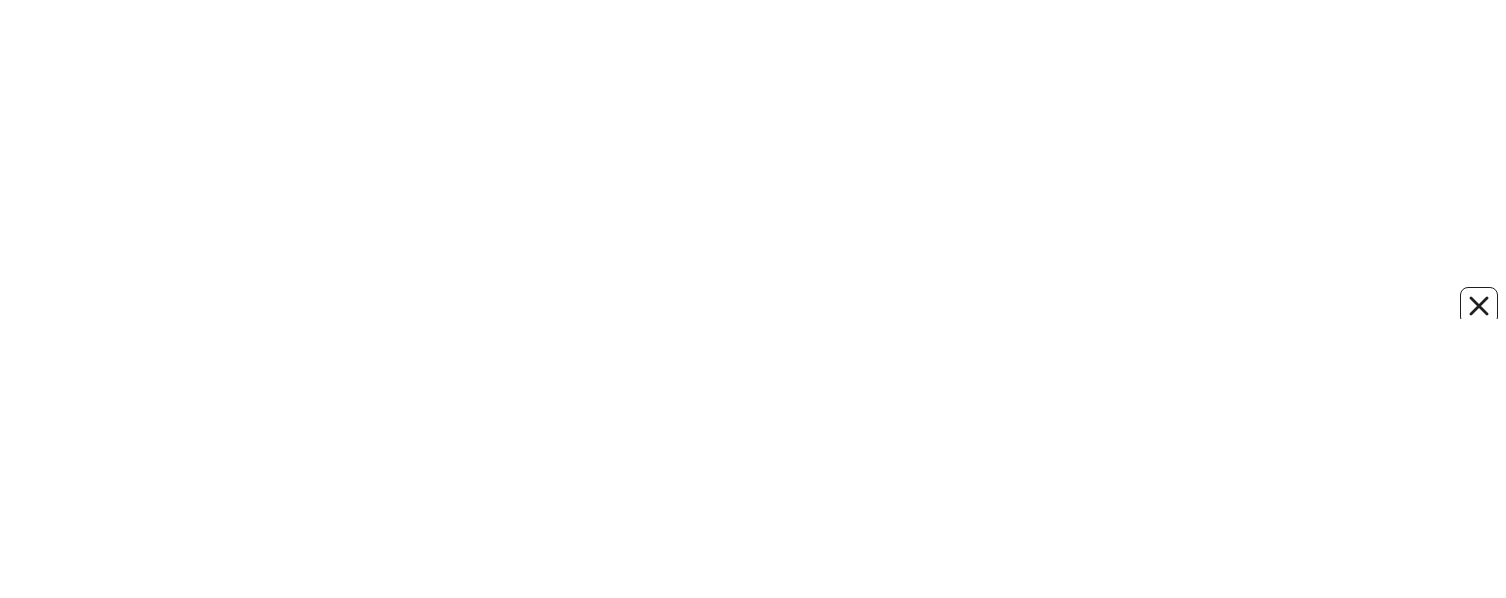 scroll, scrollTop: 0, scrollLeft: 0, axis: both 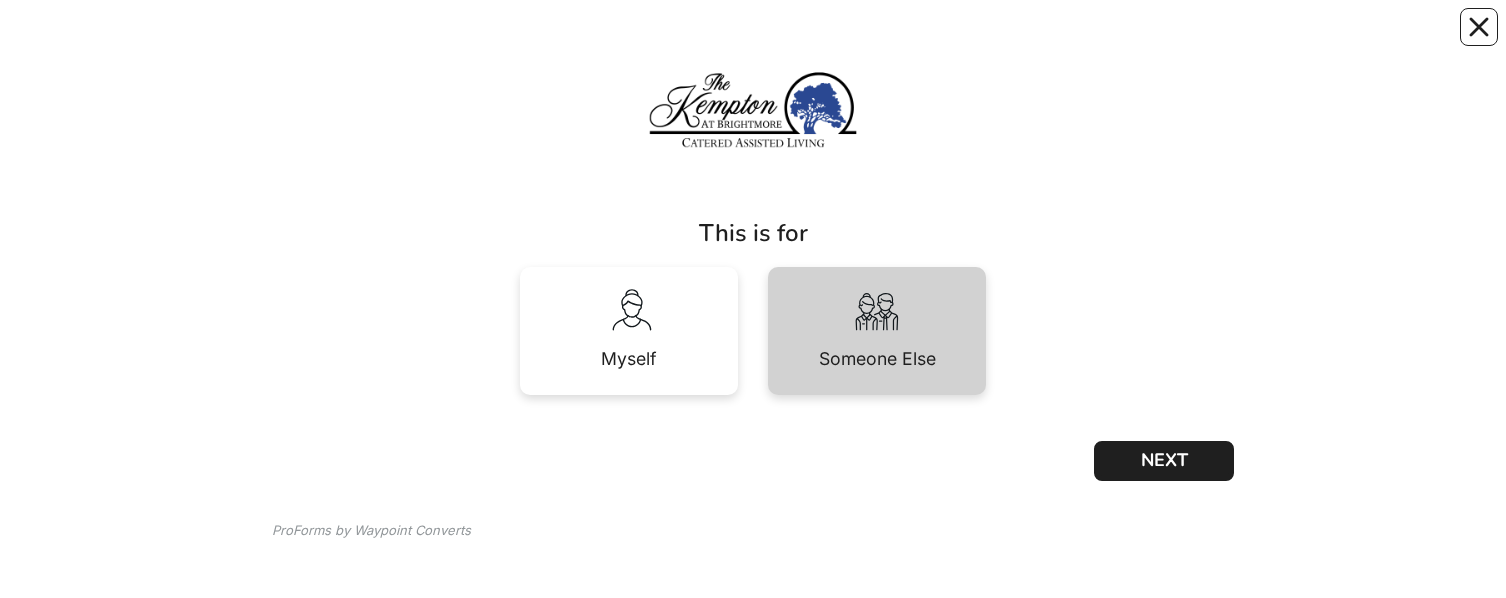click on "Someone Else" at bounding box center [877, 359] 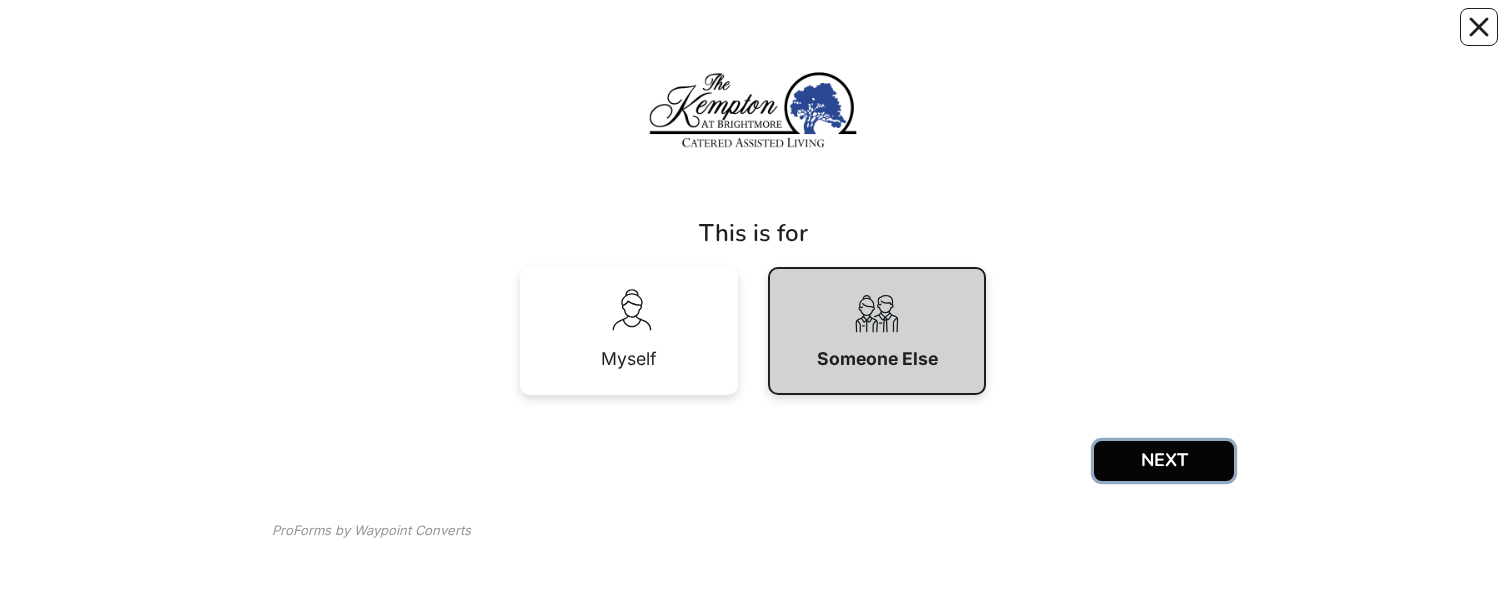 click on "NEXT" at bounding box center [1164, 461] 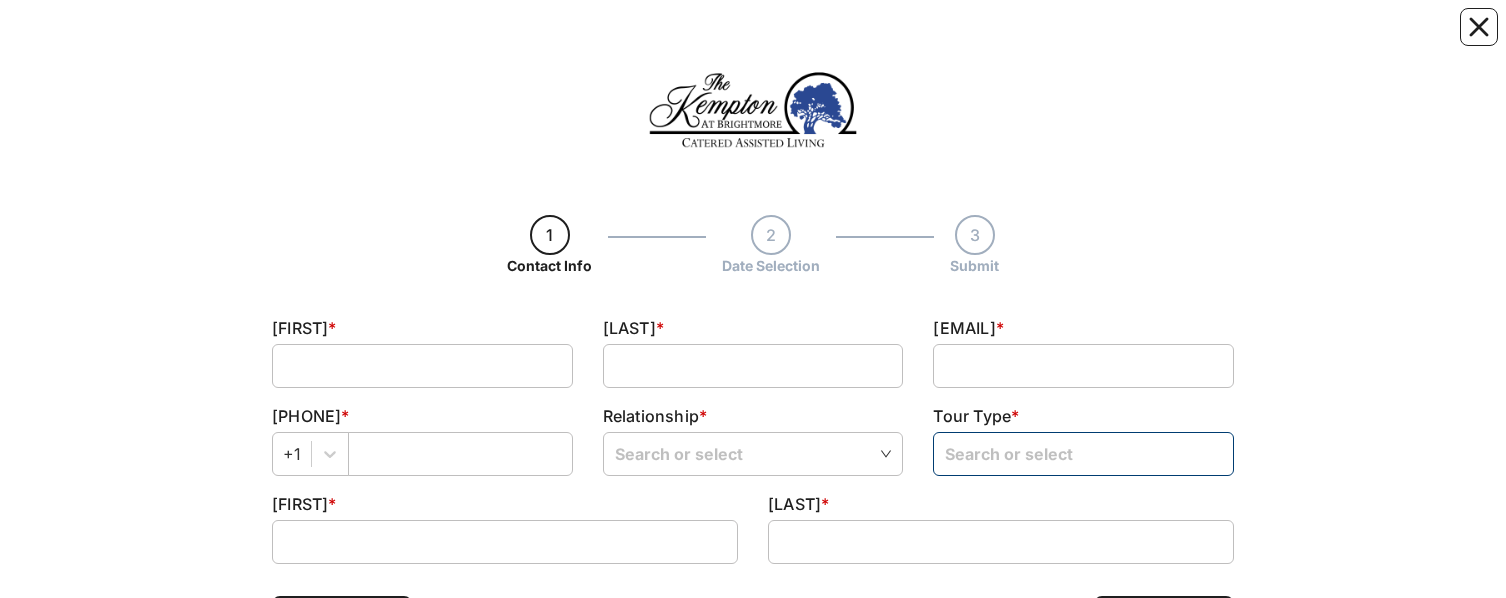 click at bounding box center [1083, 453] 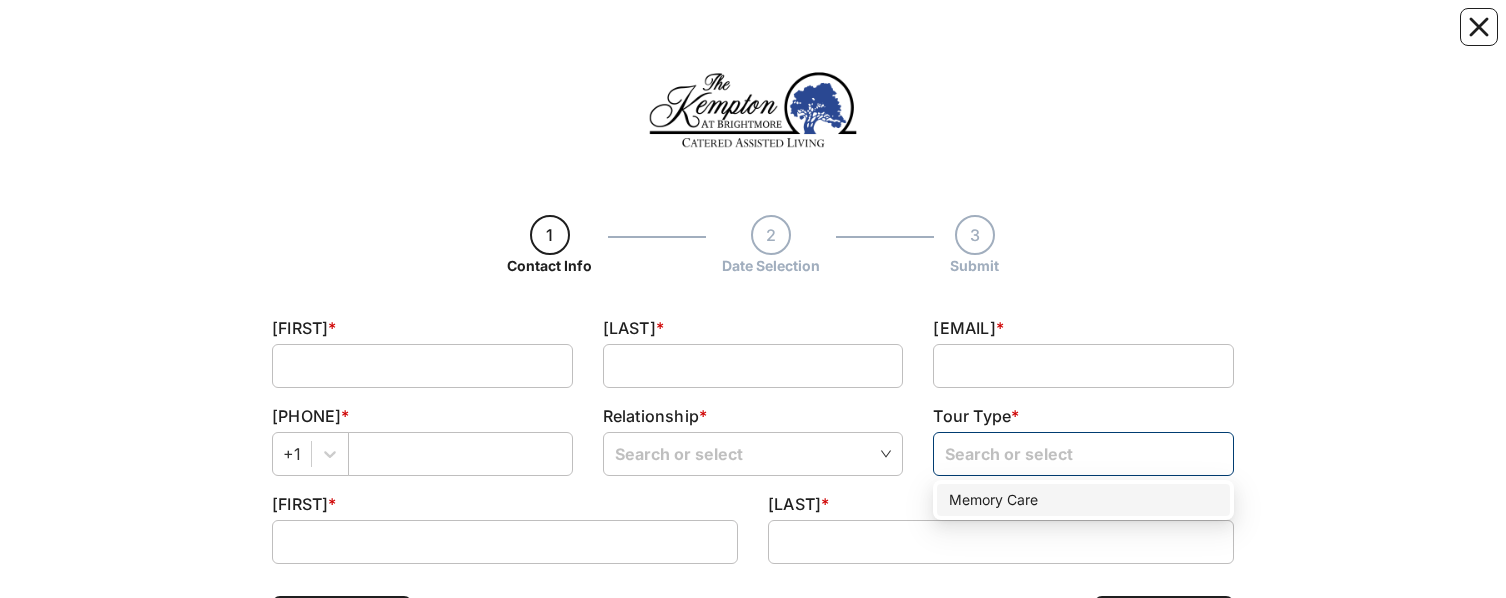 click at bounding box center [1083, 453] 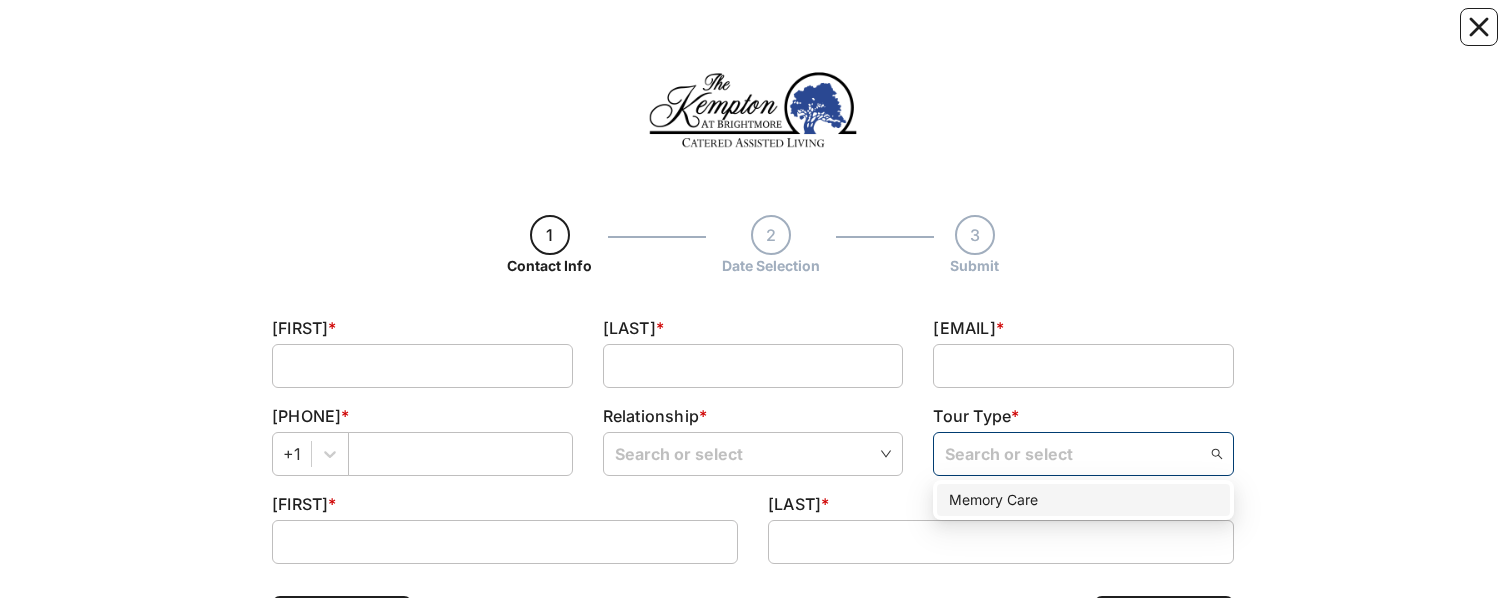 click at bounding box center (753, 110) 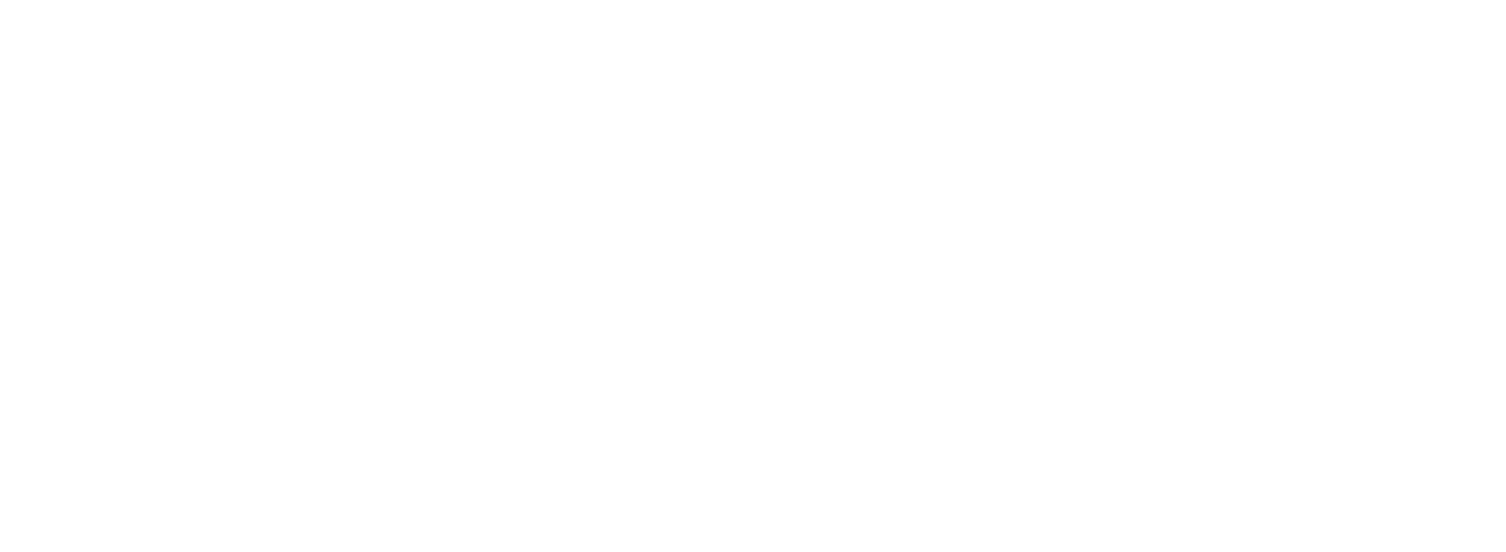 scroll, scrollTop: 0, scrollLeft: 0, axis: both 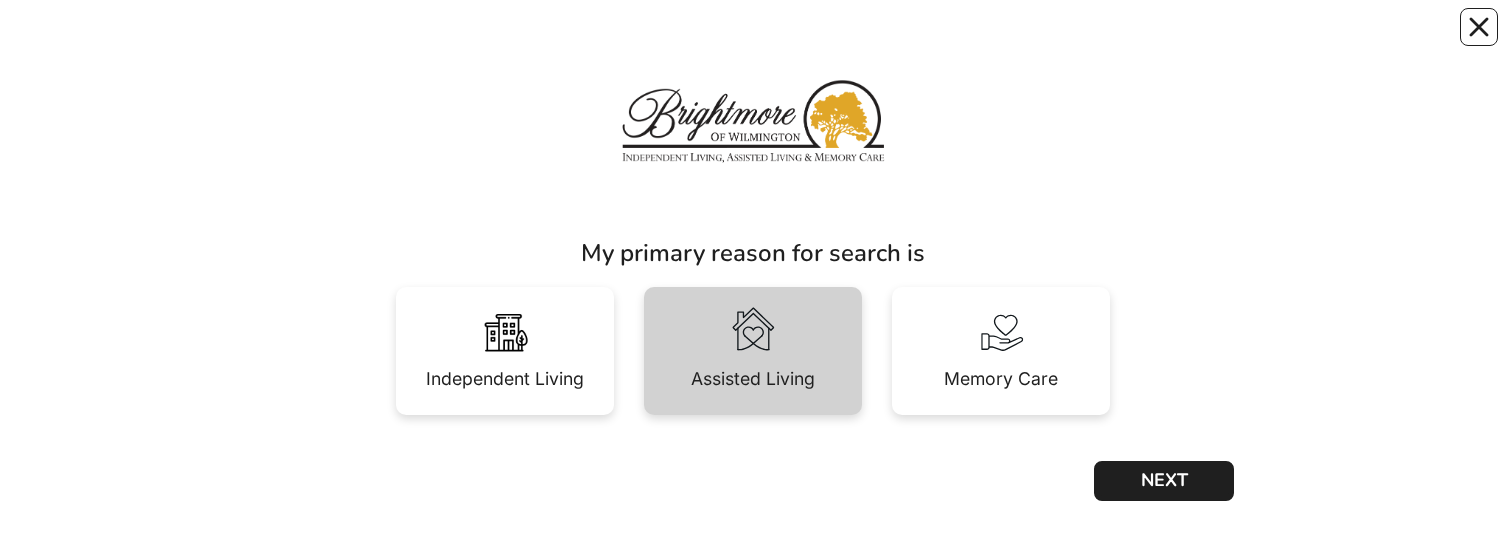 click at bounding box center [753, 331] 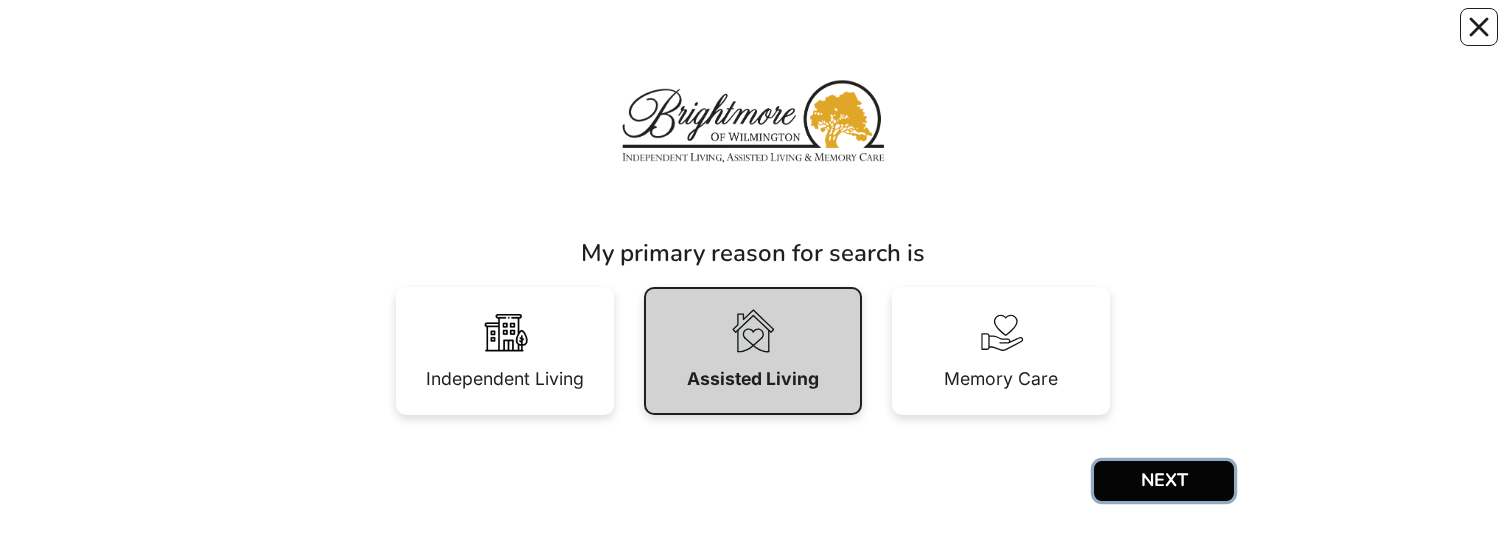 click on "NEXT" at bounding box center (1164, 481) 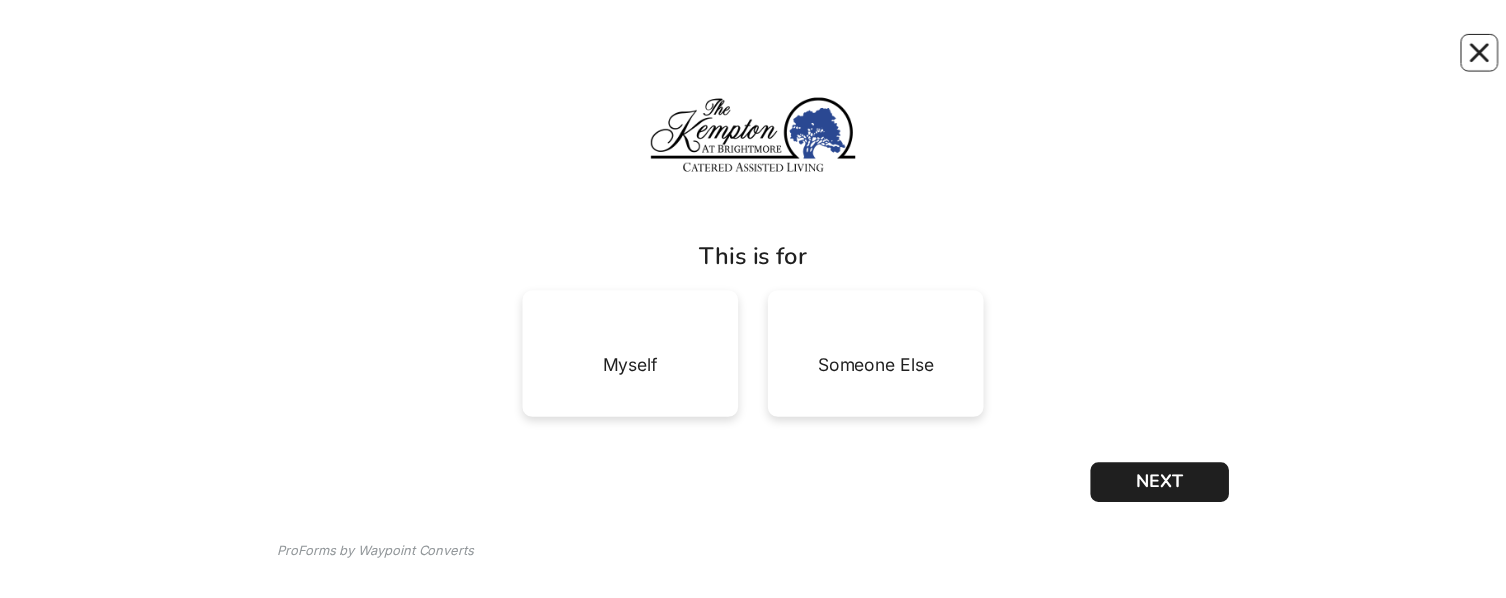 scroll, scrollTop: 0, scrollLeft: 0, axis: both 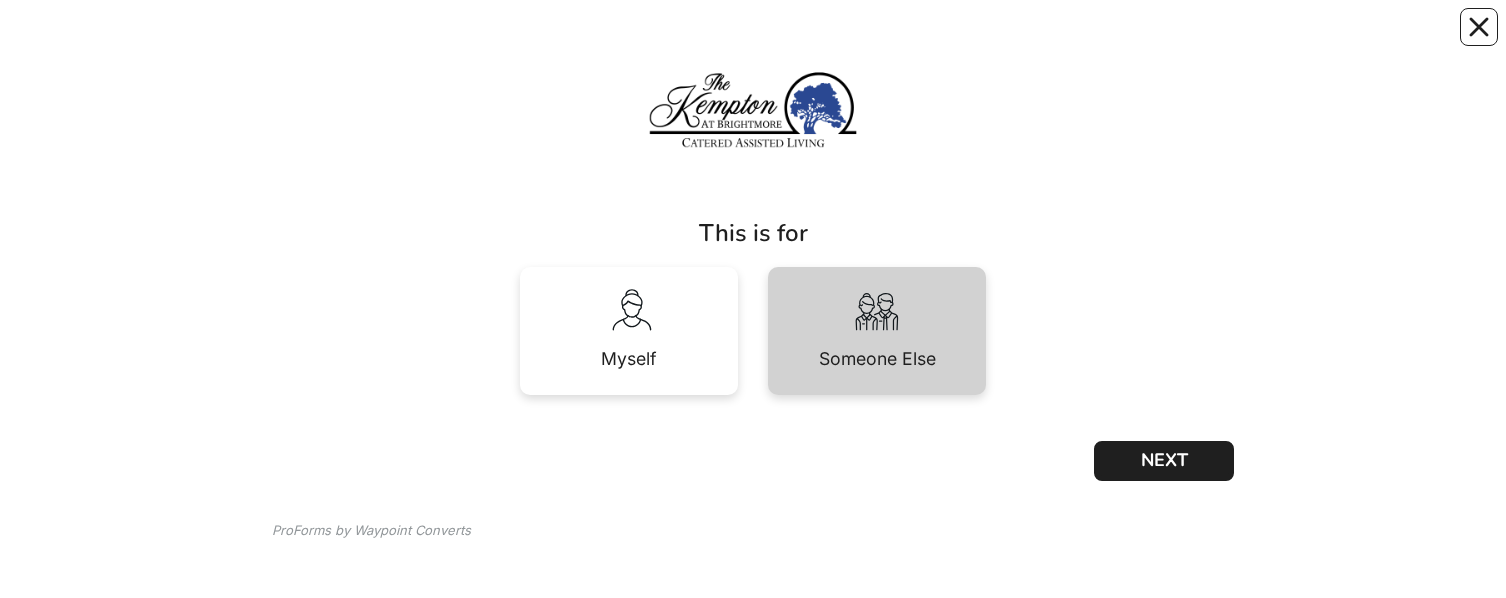 click on "Someone Else" at bounding box center (877, 359) 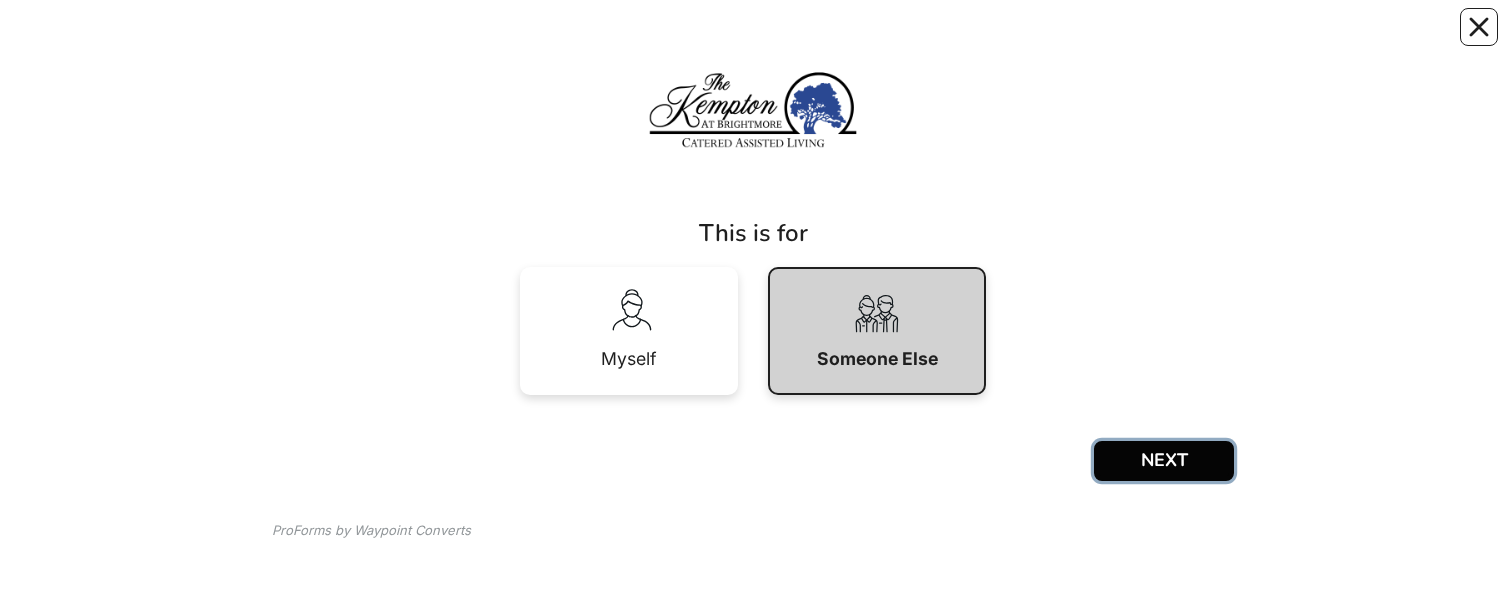 click on "NEXT" at bounding box center (1164, 461) 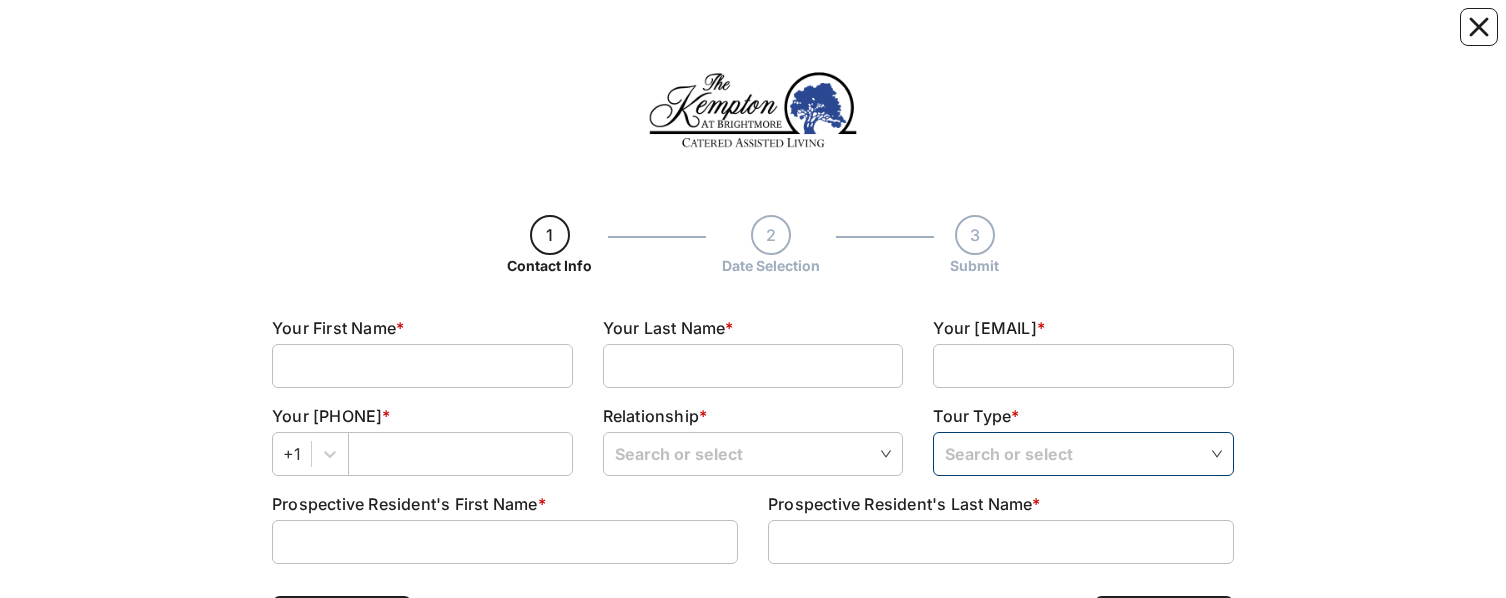 click at bounding box center [1083, 453] 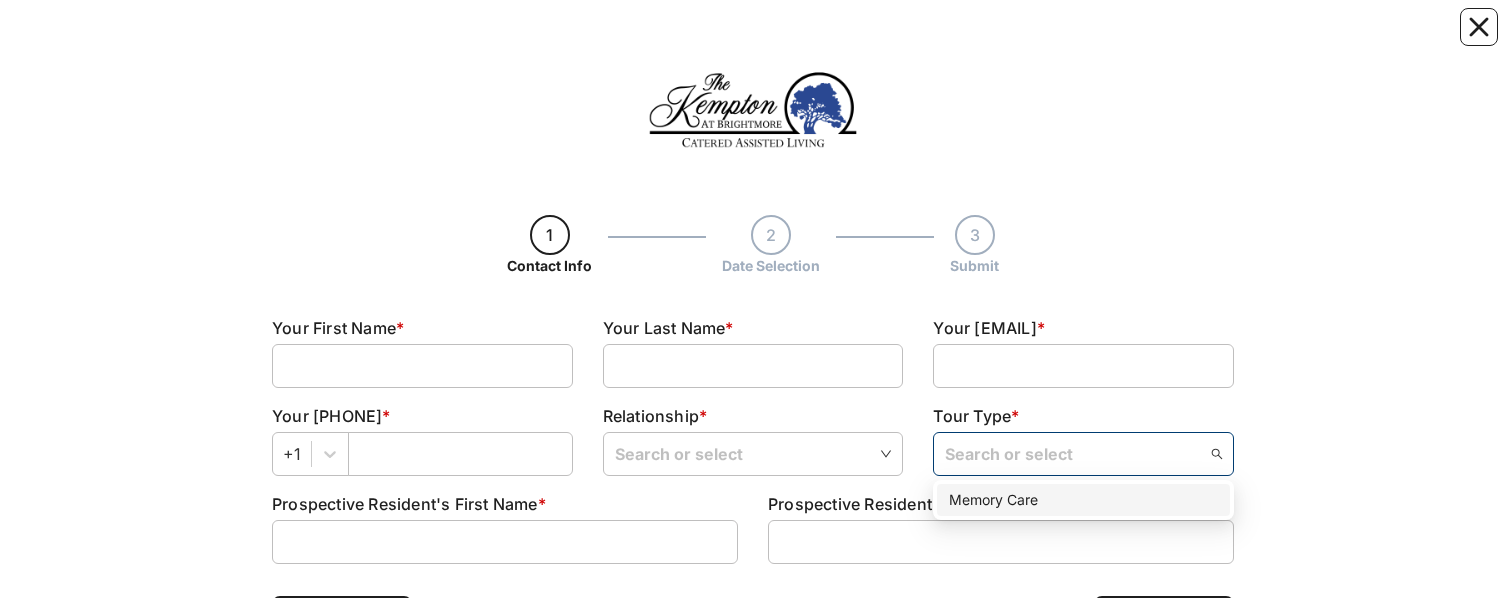 click on "1 Contact Info 2 Date Selection 3 Submit Contact Info Step  1 \ 3 Your First Name * Your Last Name * Your Email * Your Phone Number * +1 Relationship * Search or select Tour Type * Search or select Memory Care Memory Care Prospective Resident's First Name * Prospective Resident's Last Name * BACK NEXT
ProForms by Waypoint Converts" at bounding box center [753, 381] 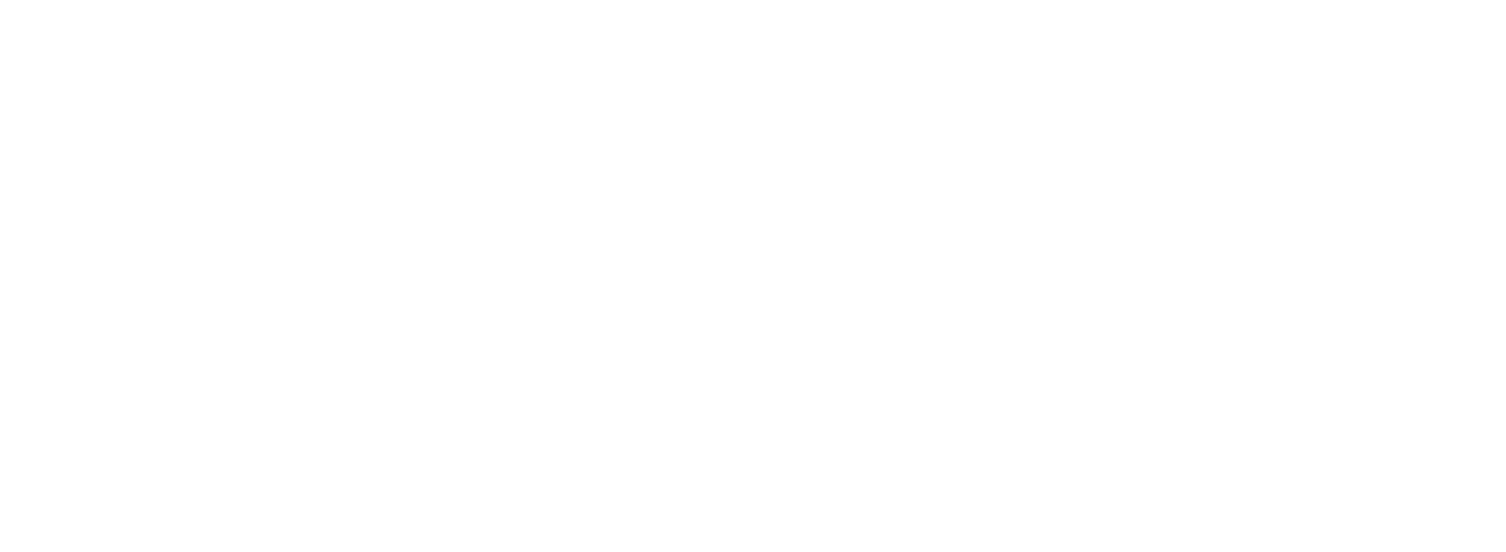 scroll, scrollTop: 0, scrollLeft: 0, axis: both 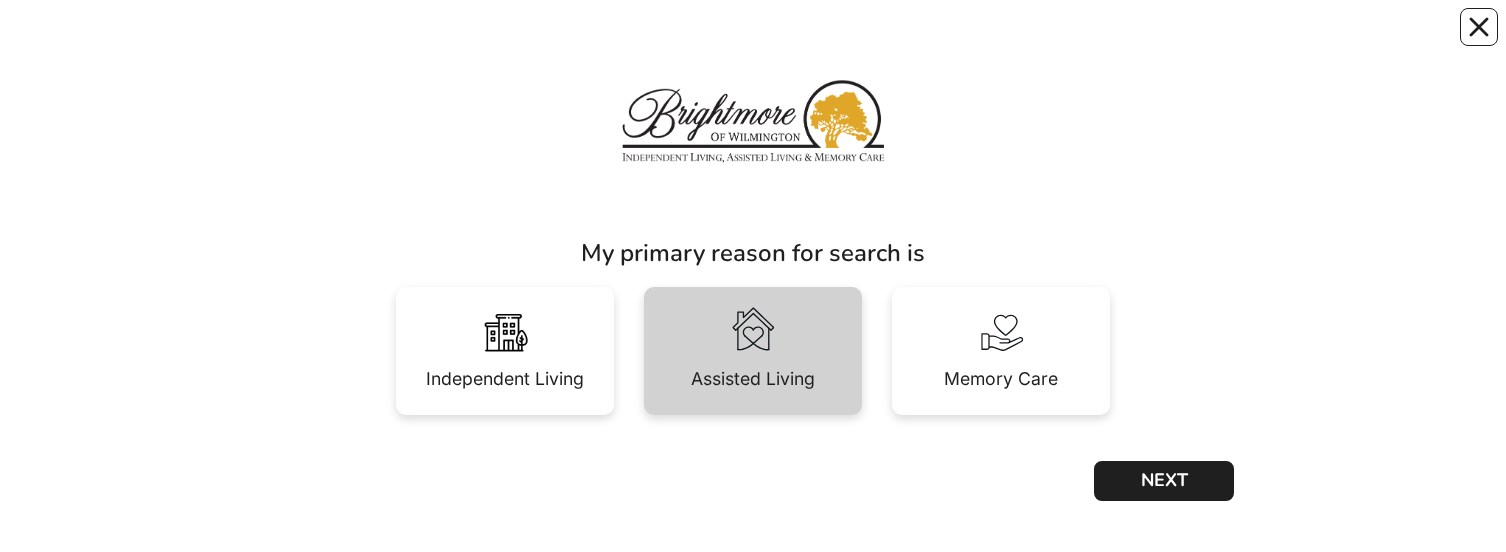 click on "Assisted Living" at bounding box center (753, 351) 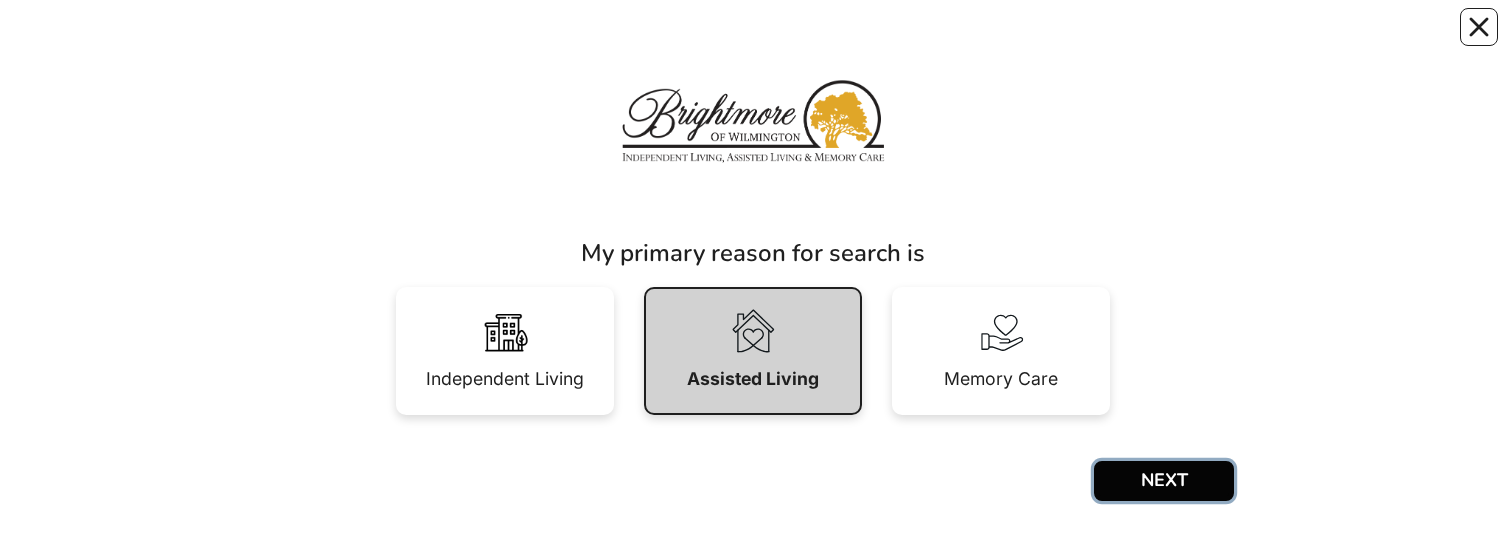 click on "NEXT" at bounding box center [1164, 481] 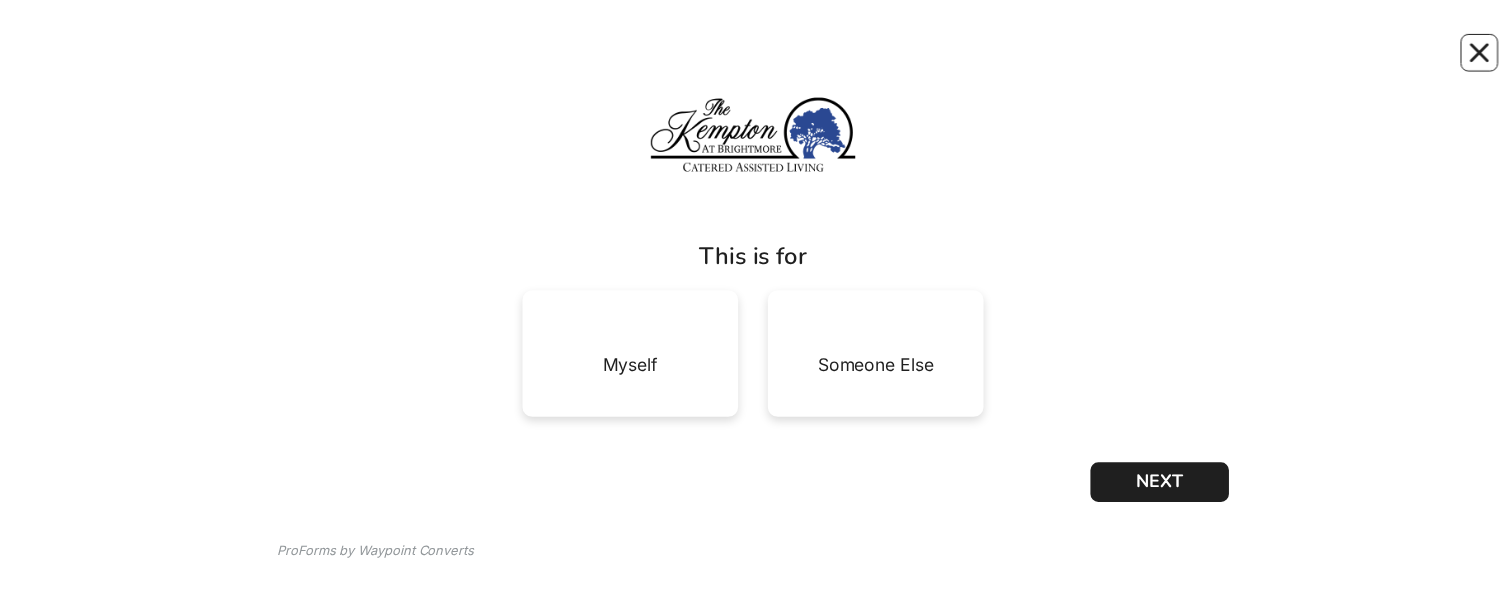 scroll, scrollTop: 0, scrollLeft: 0, axis: both 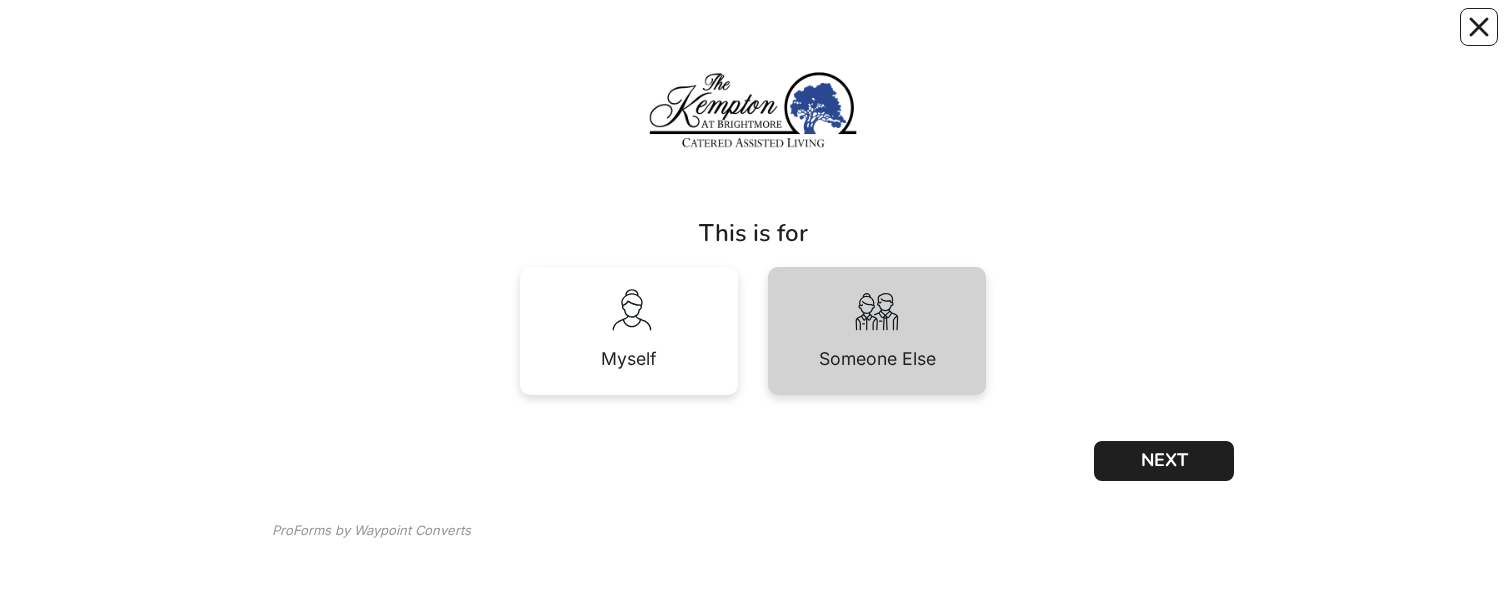 click on "Someone Else" at bounding box center [877, 359] 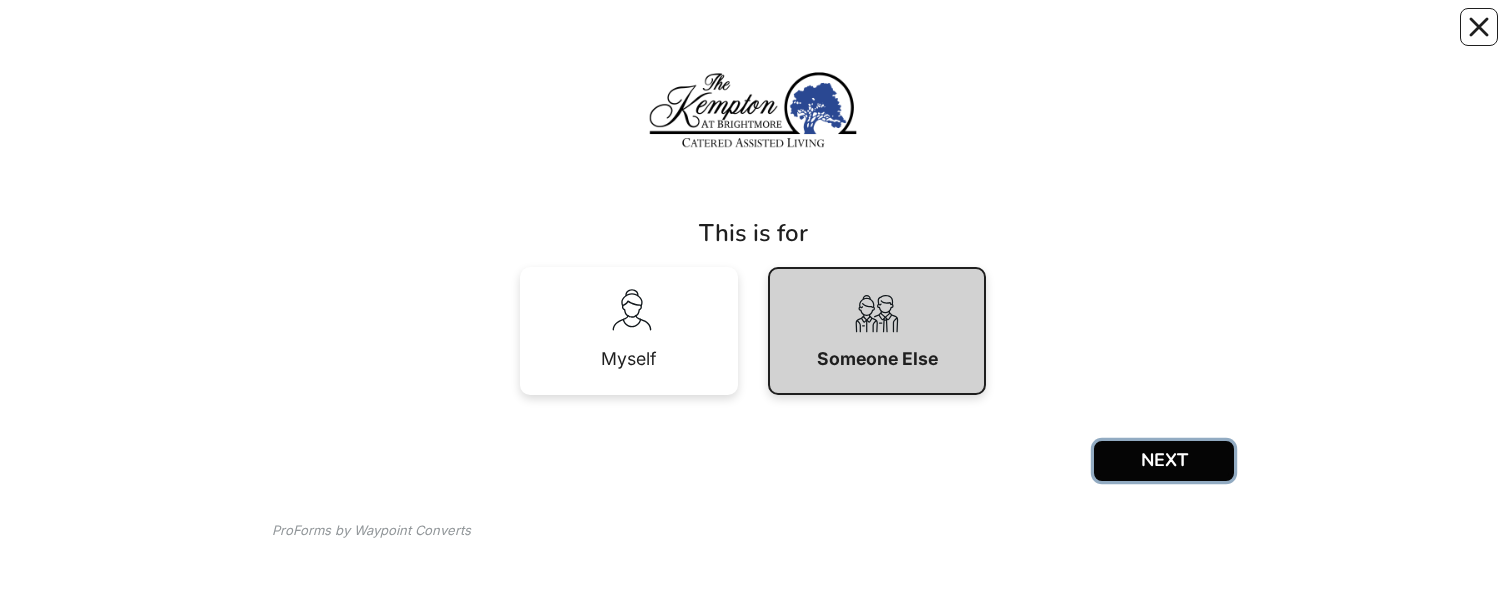 click on "NEXT" at bounding box center [1164, 461] 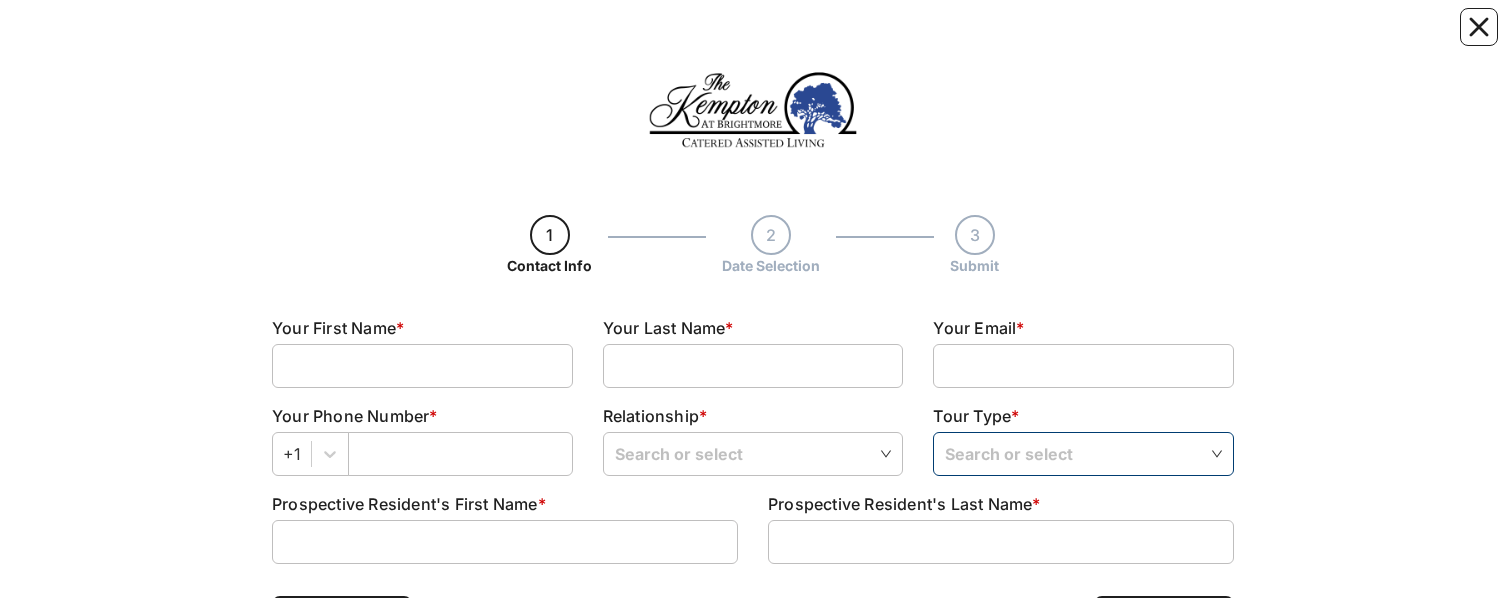 click at bounding box center (1083, 453) 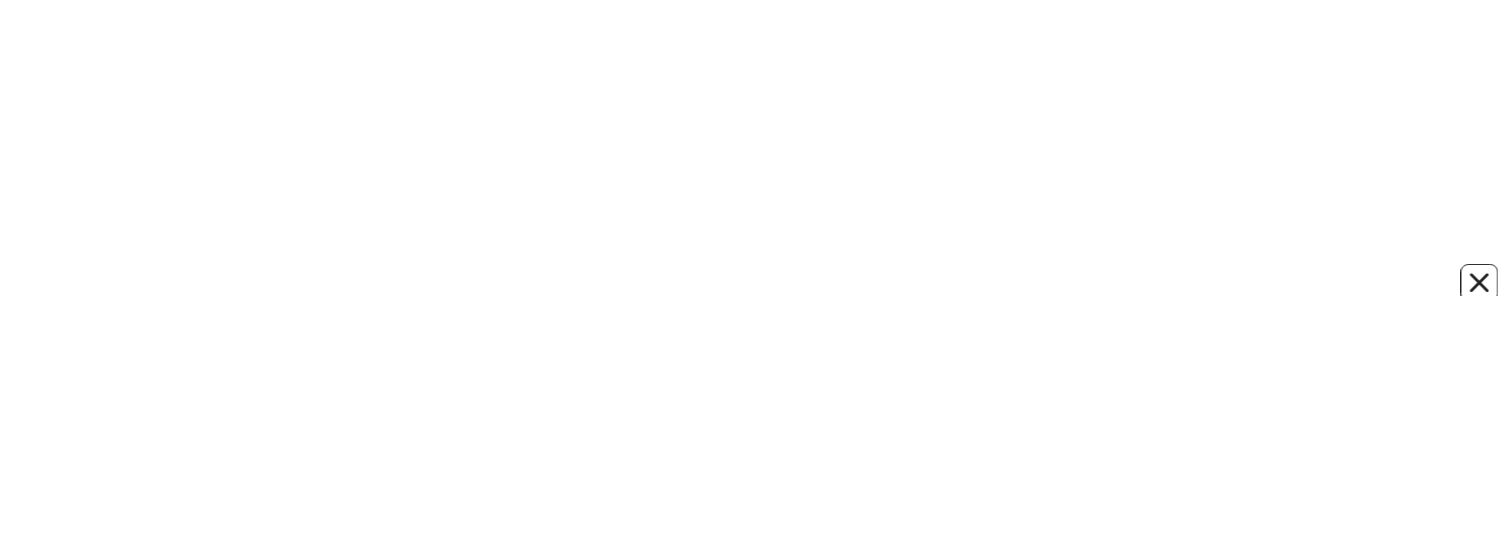 scroll, scrollTop: 0, scrollLeft: 0, axis: both 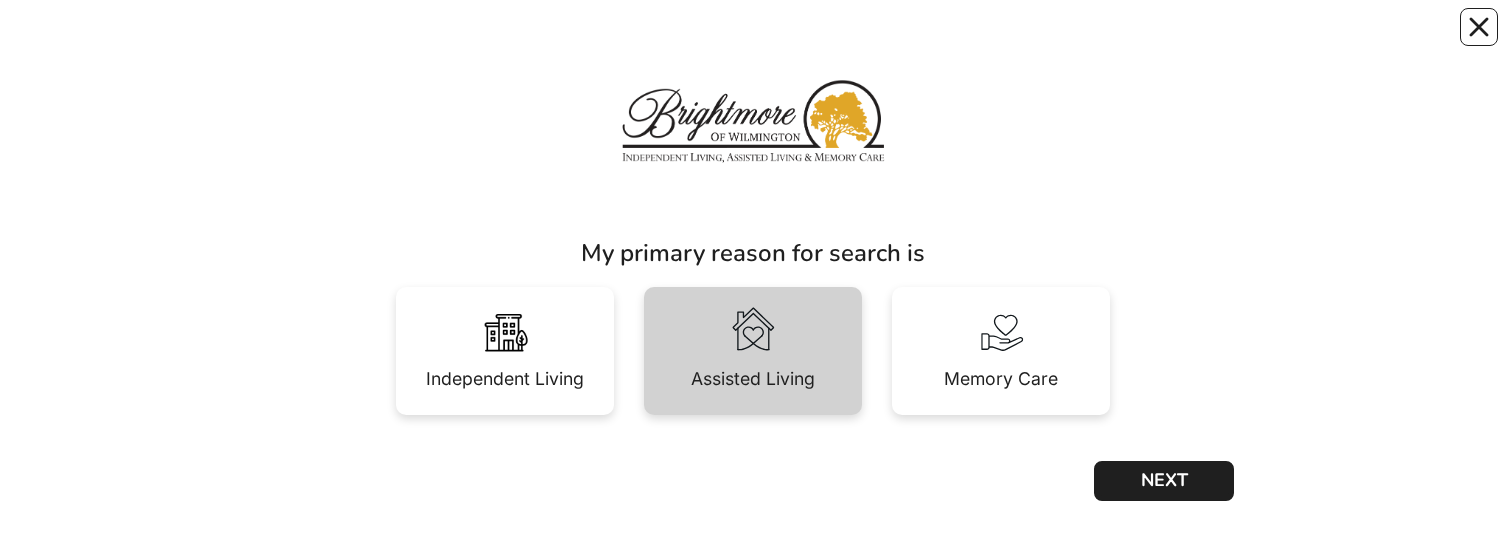 click on "Assisted Living" at bounding box center [753, 351] 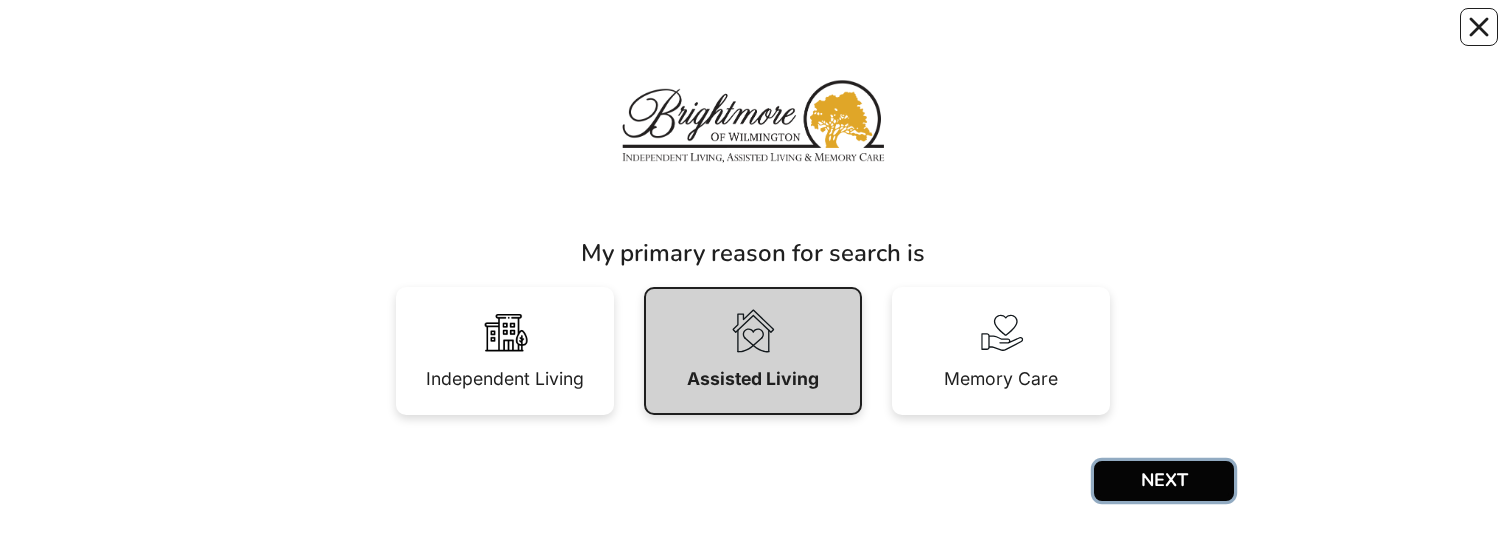 click on "NEXT" at bounding box center [1164, 481] 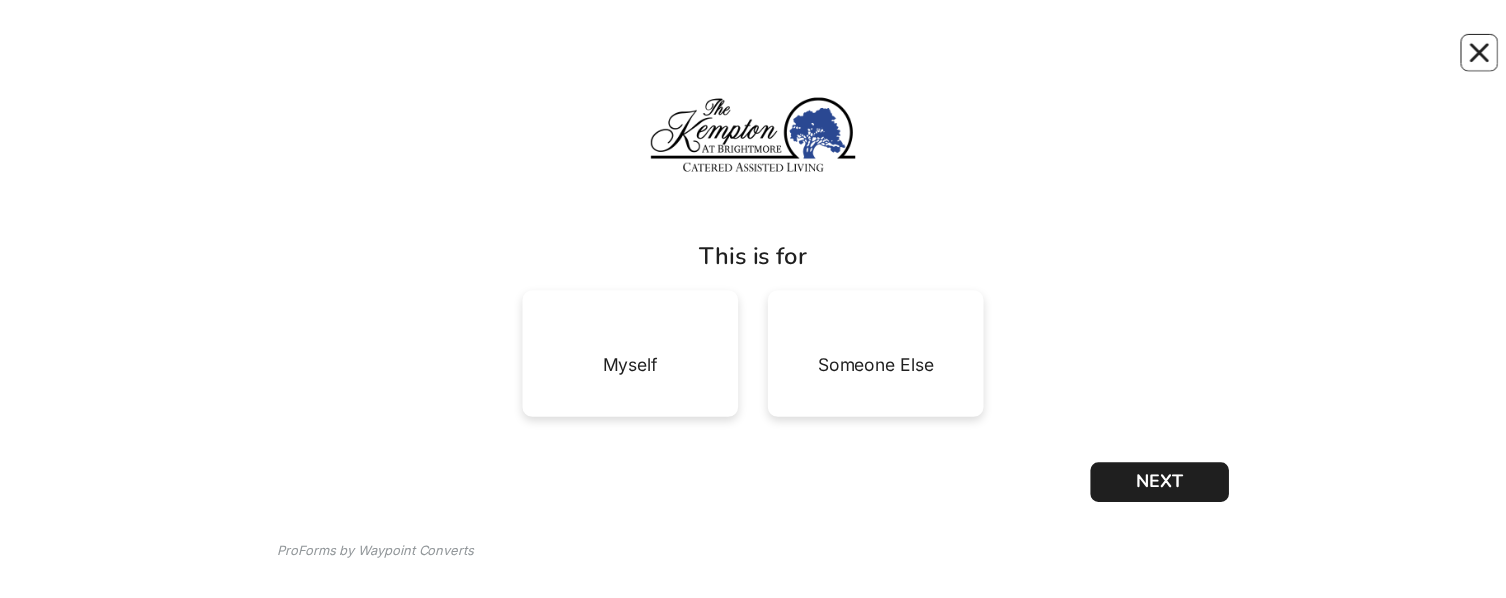 scroll, scrollTop: 0, scrollLeft: 0, axis: both 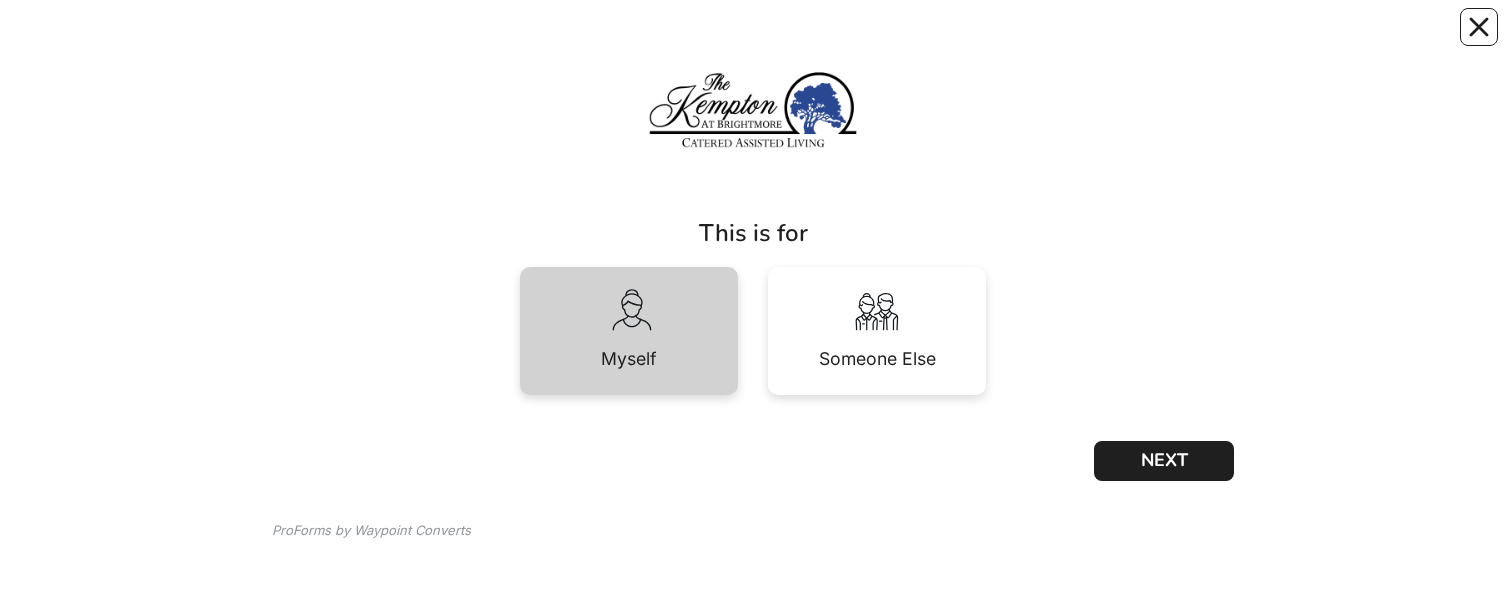 click on "Myself" at bounding box center [629, 331] 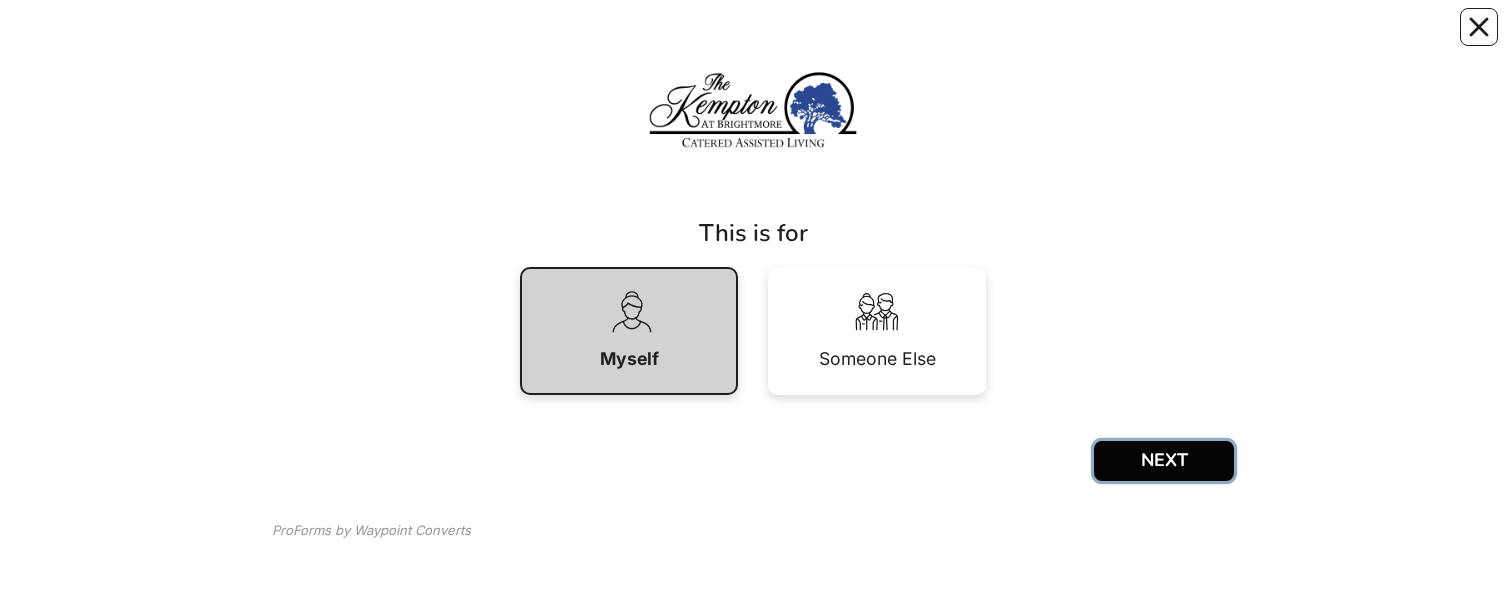 click on "NEXT" at bounding box center (1164, 461) 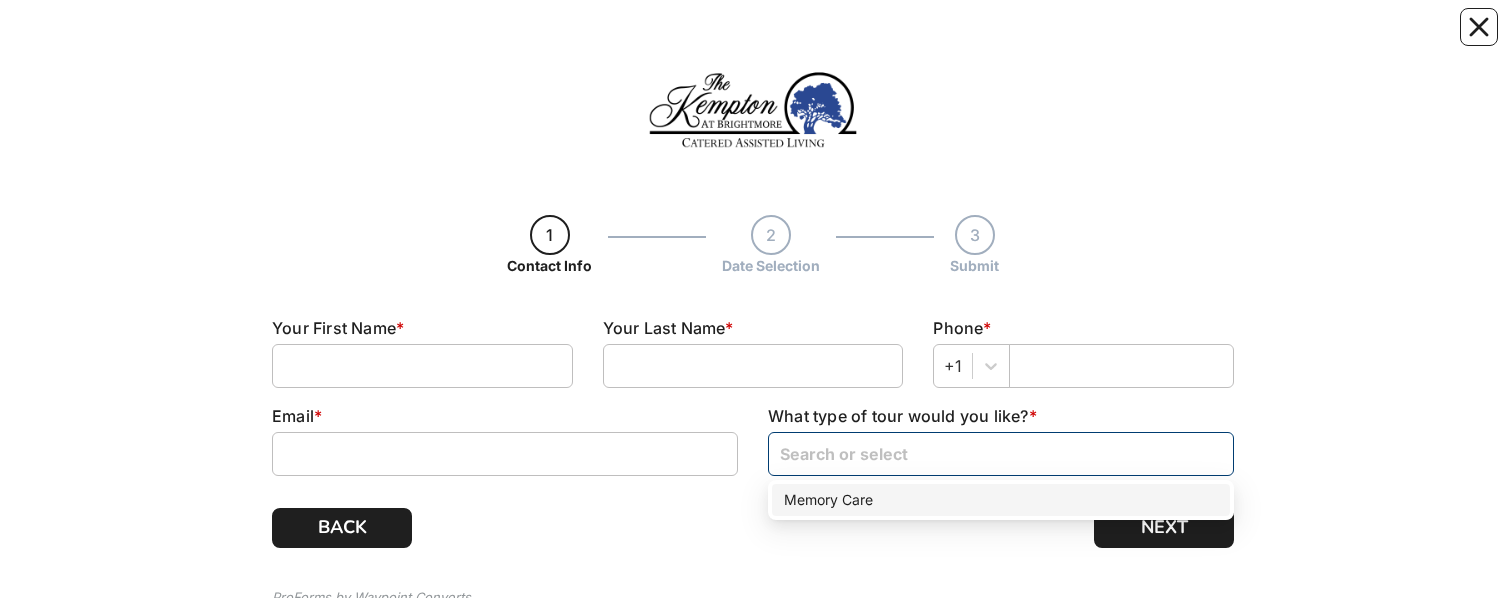 click at bounding box center (1001, 453) 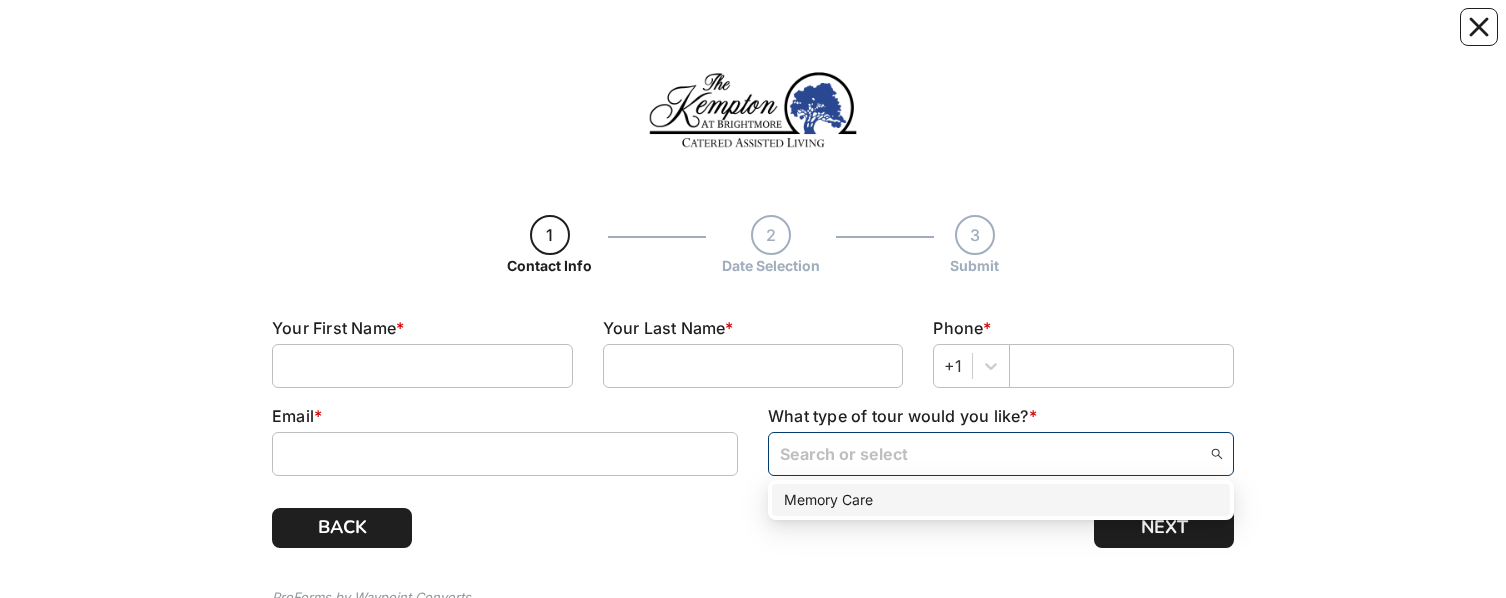 click at bounding box center [753, 110] 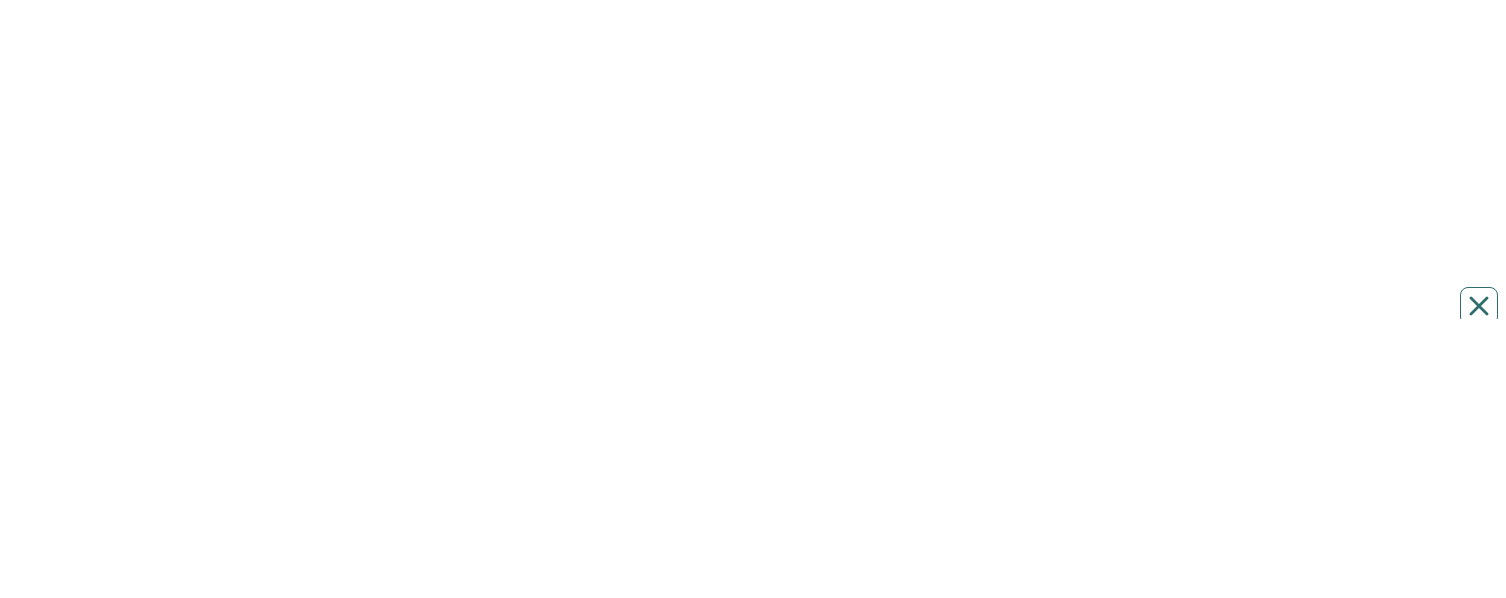 scroll, scrollTop: 0, scrollLeft: 0, axis: both 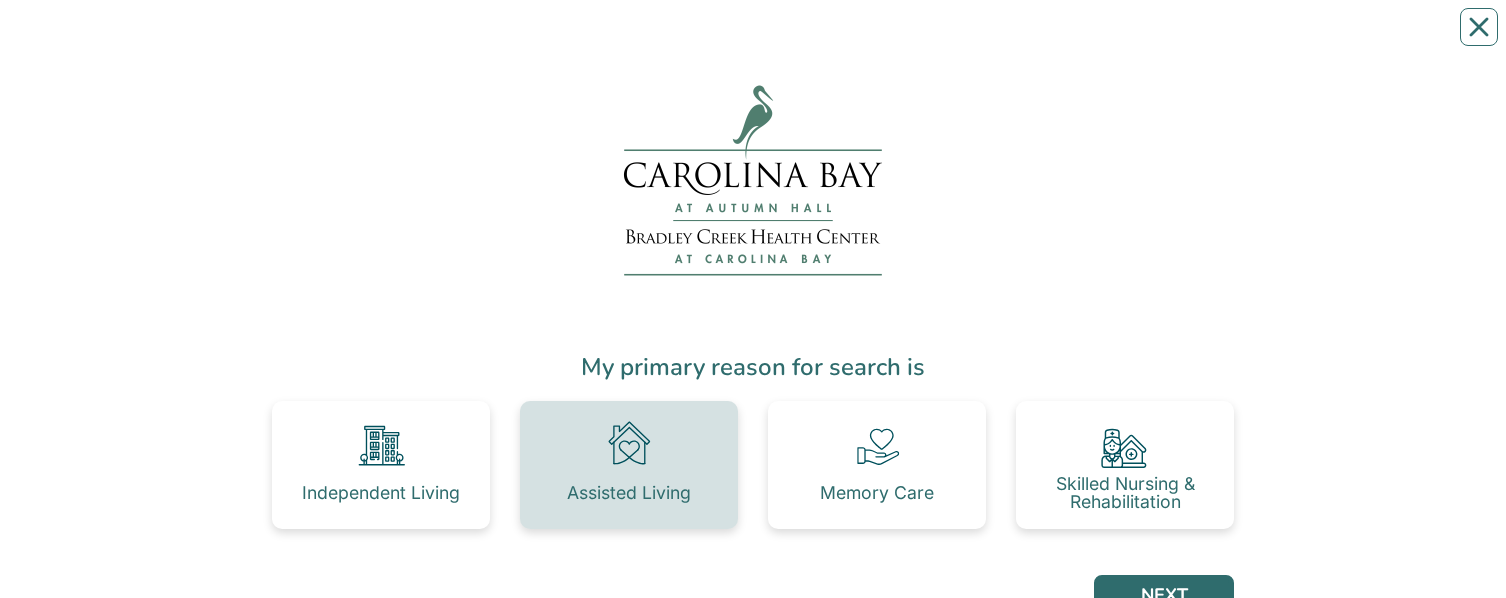 click at bounding box center [629, 445] 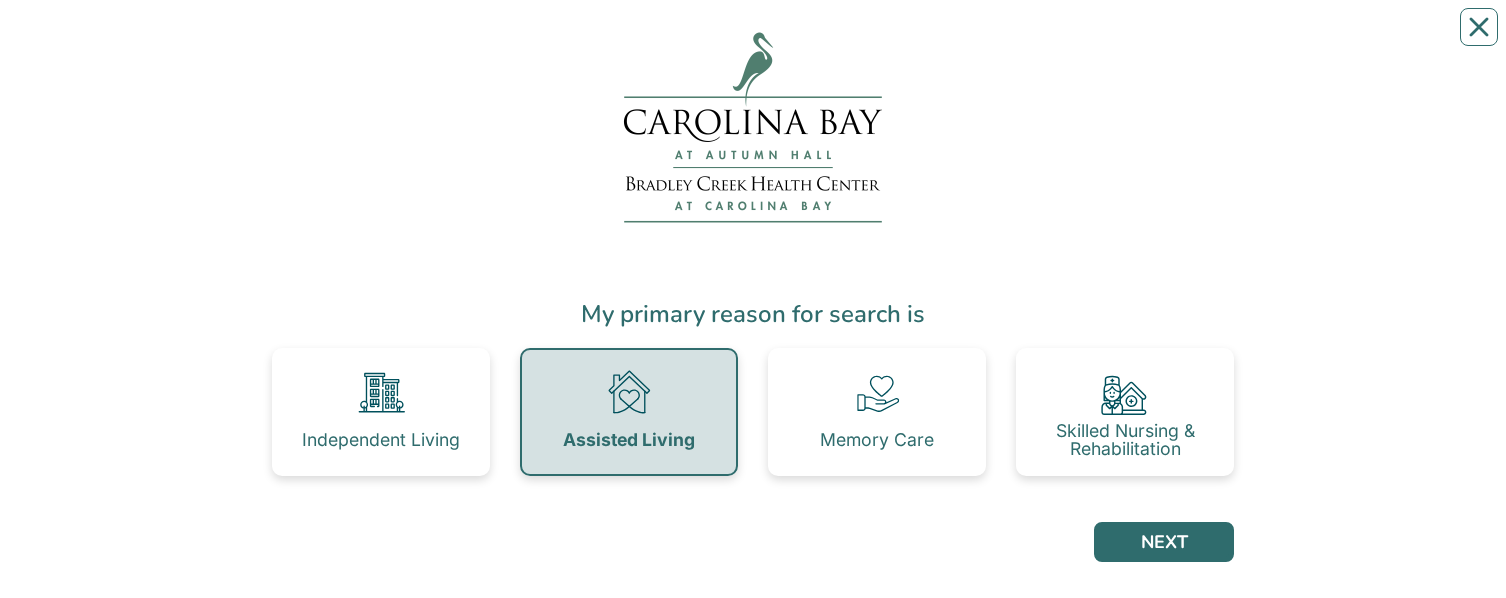 scroll, scrollTop: 68, scrollLeft: 0, axis: vertical 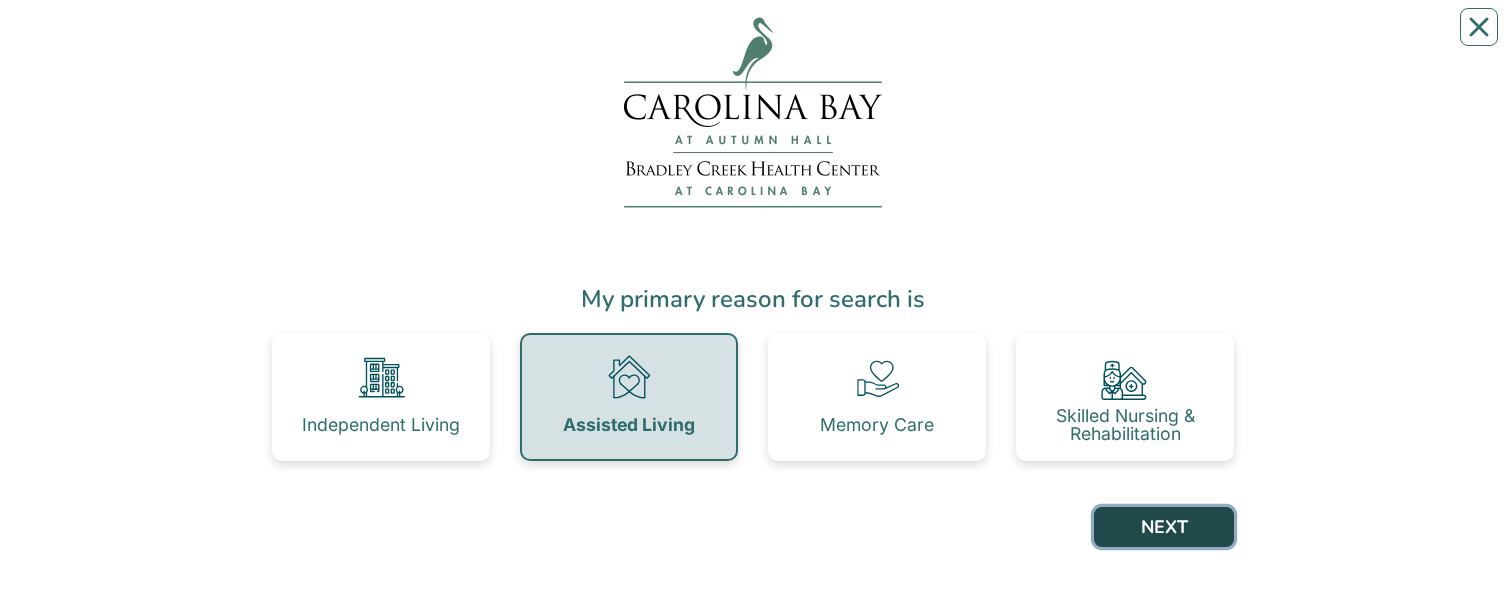 click on "NEXT" at bounding box center (1164, 527) 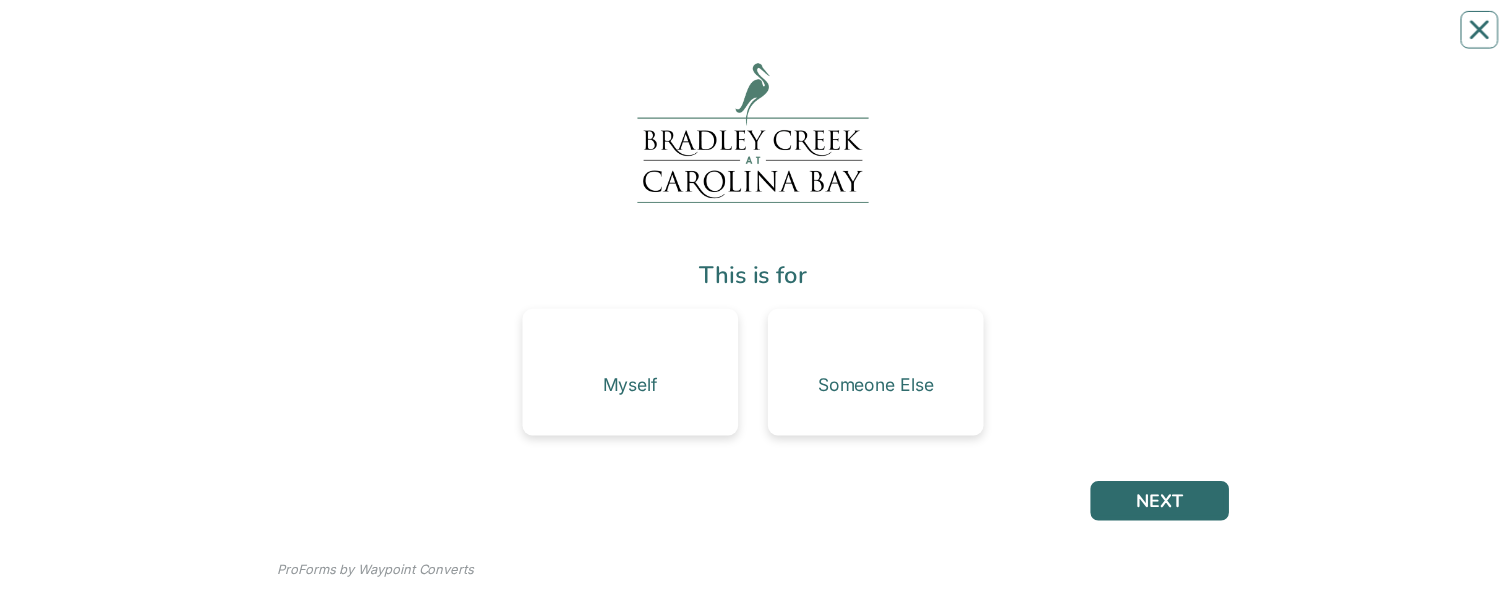 scroll, scrollTop: 0, scrollLeft: 0, axis: both 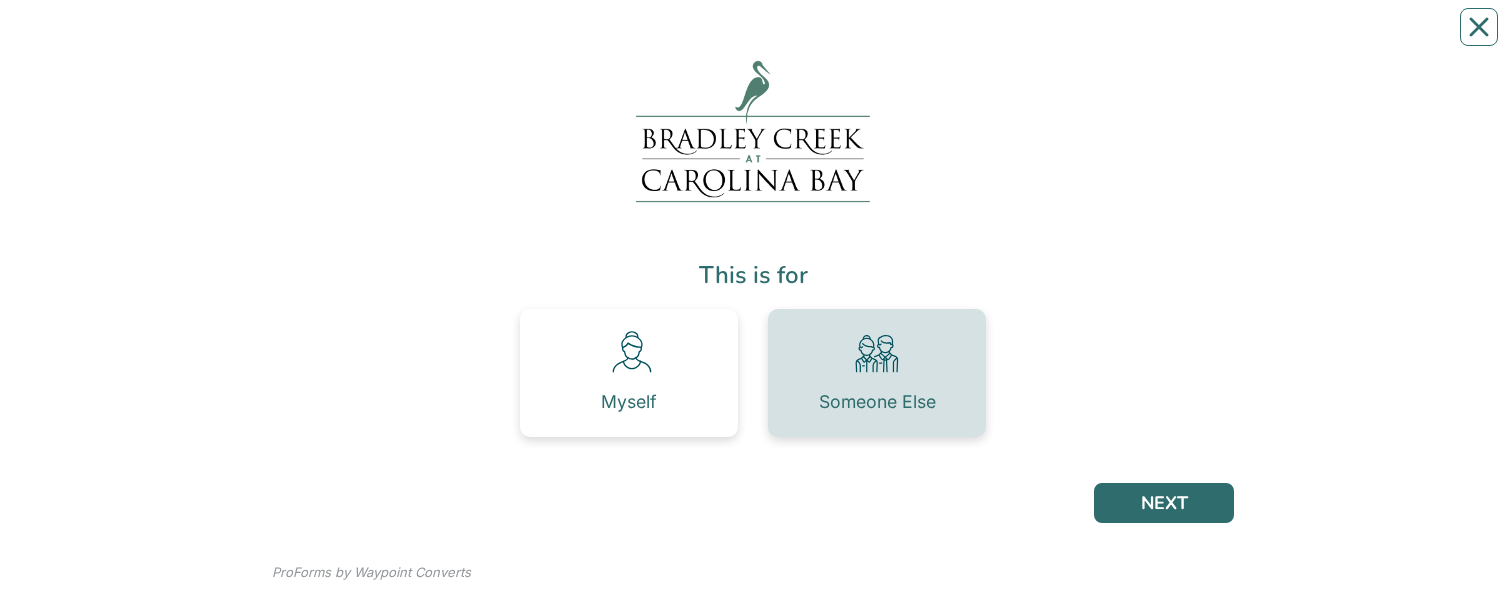 click on "Someone Else" at bounding box center [877, 401] 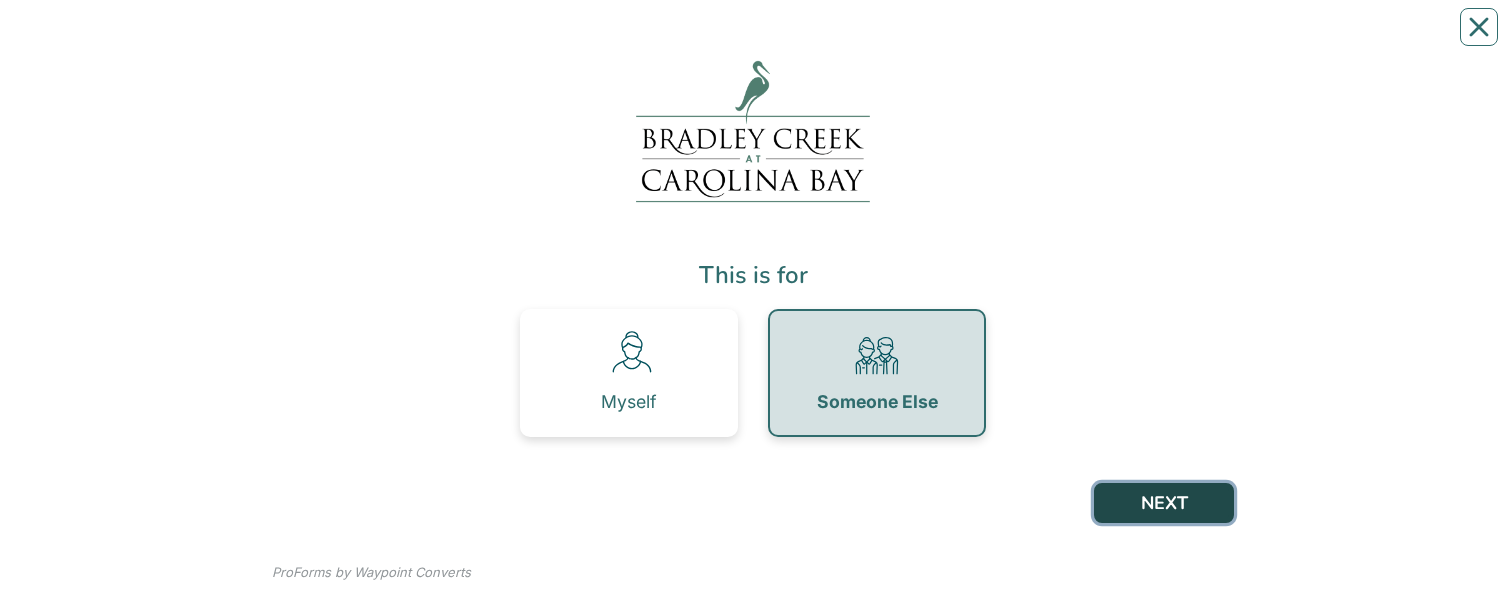 click on "NEXT" at bounding box center [1164, 503] 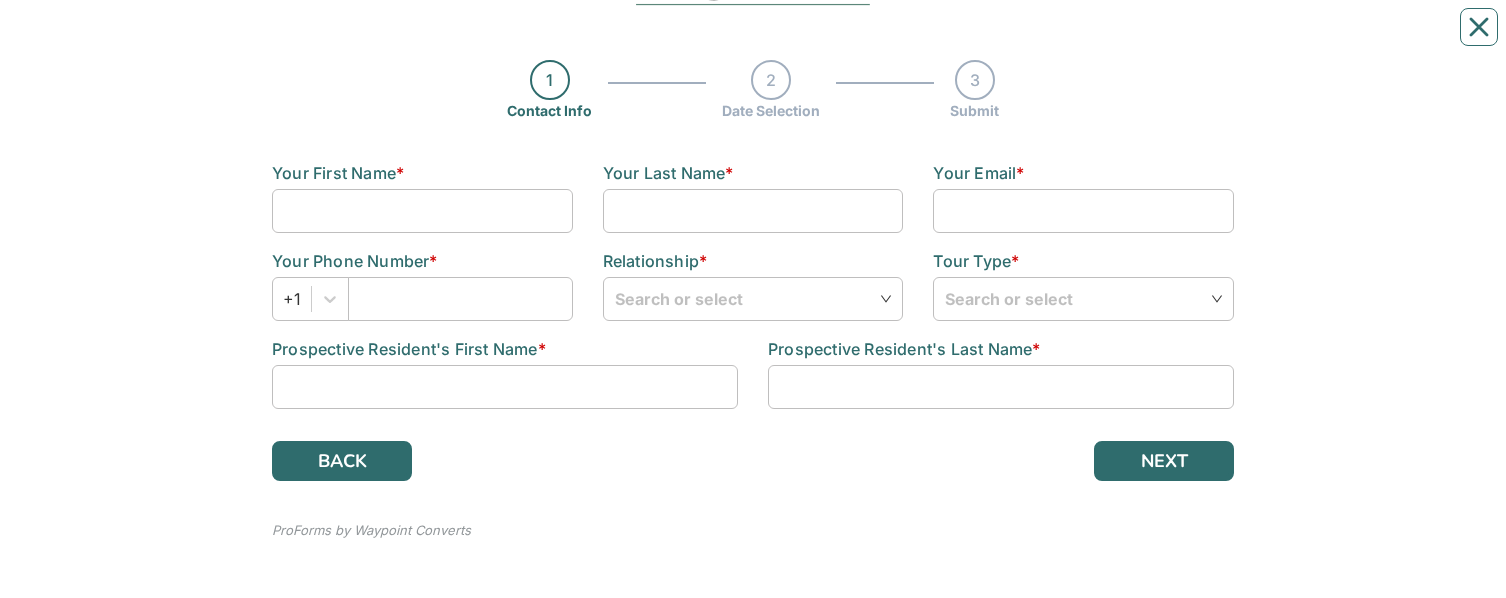 scroll, scrollTop: 200, scrollLeft: 0, axis: vertical 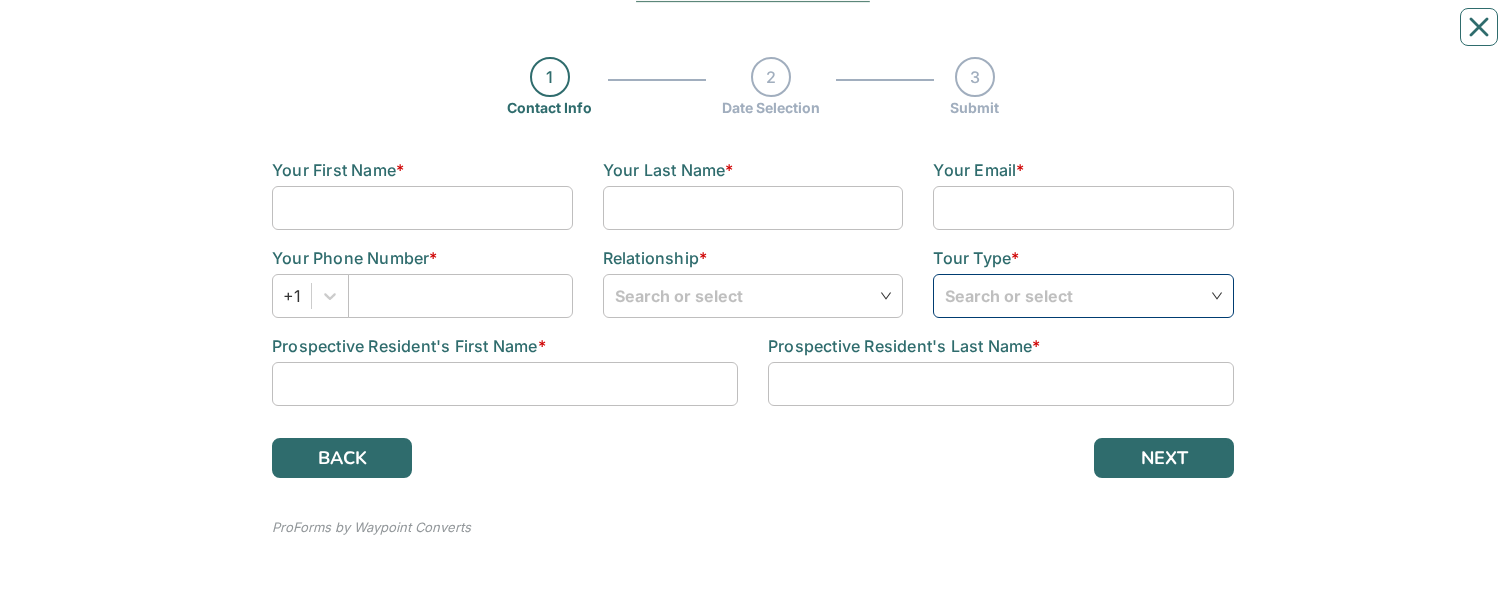 click at bounding box center (1083, 295) 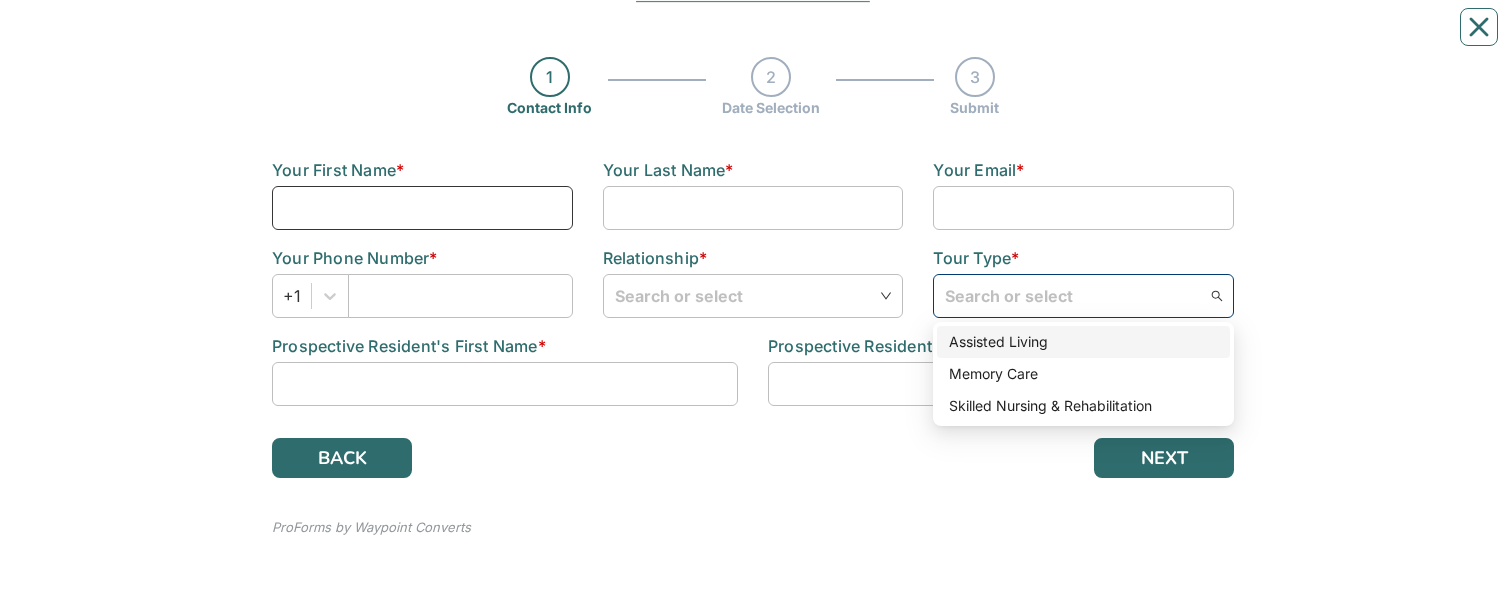 click at bounding box center (422, 208) 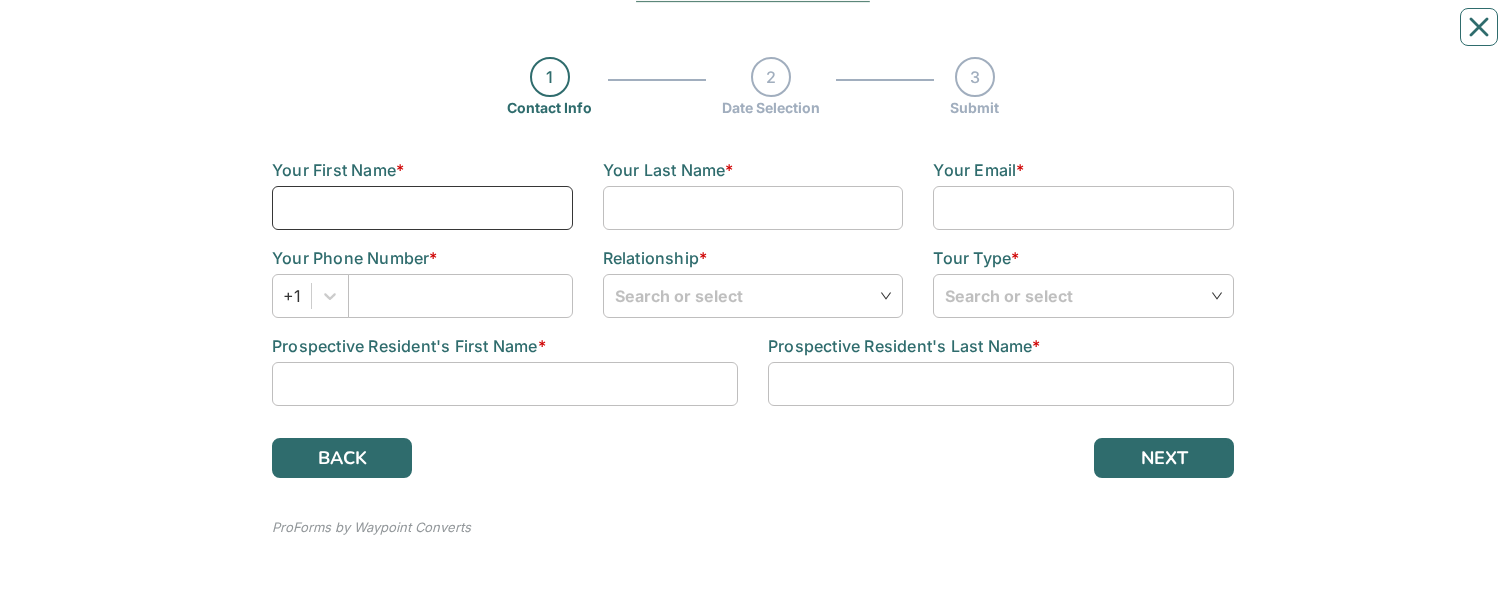 type on "[FIRST]" 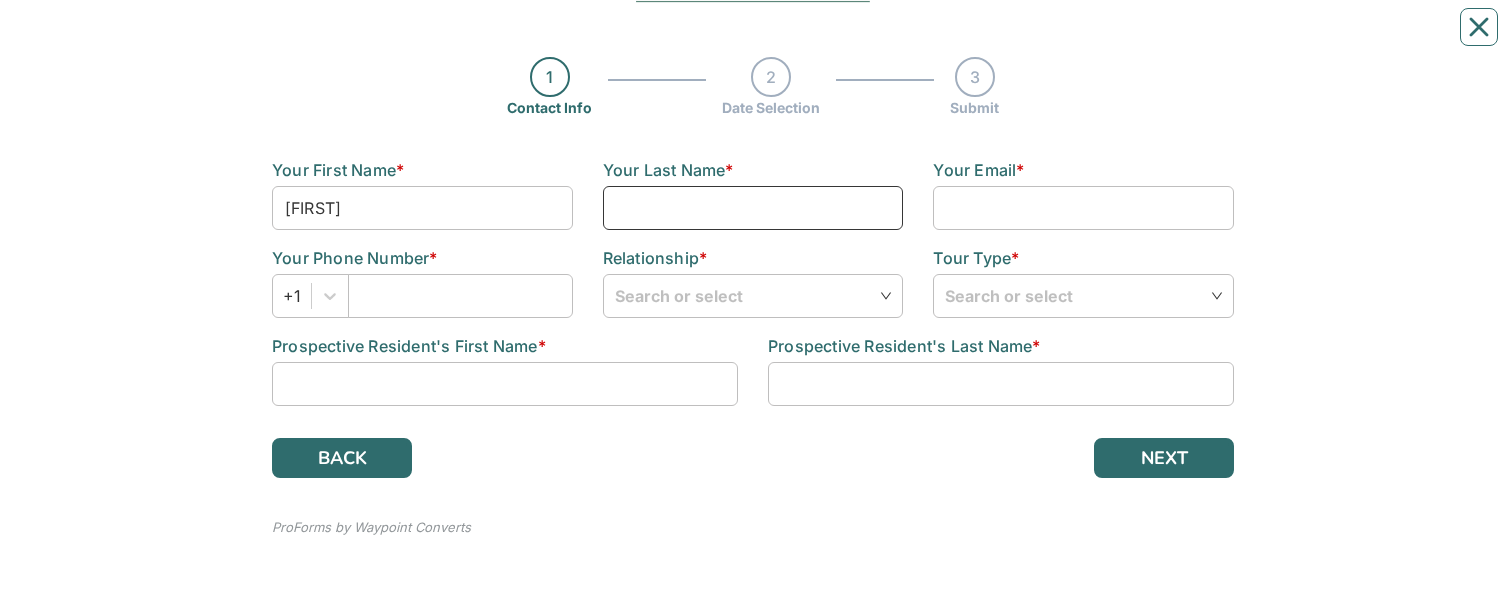 type on "[LAST]" 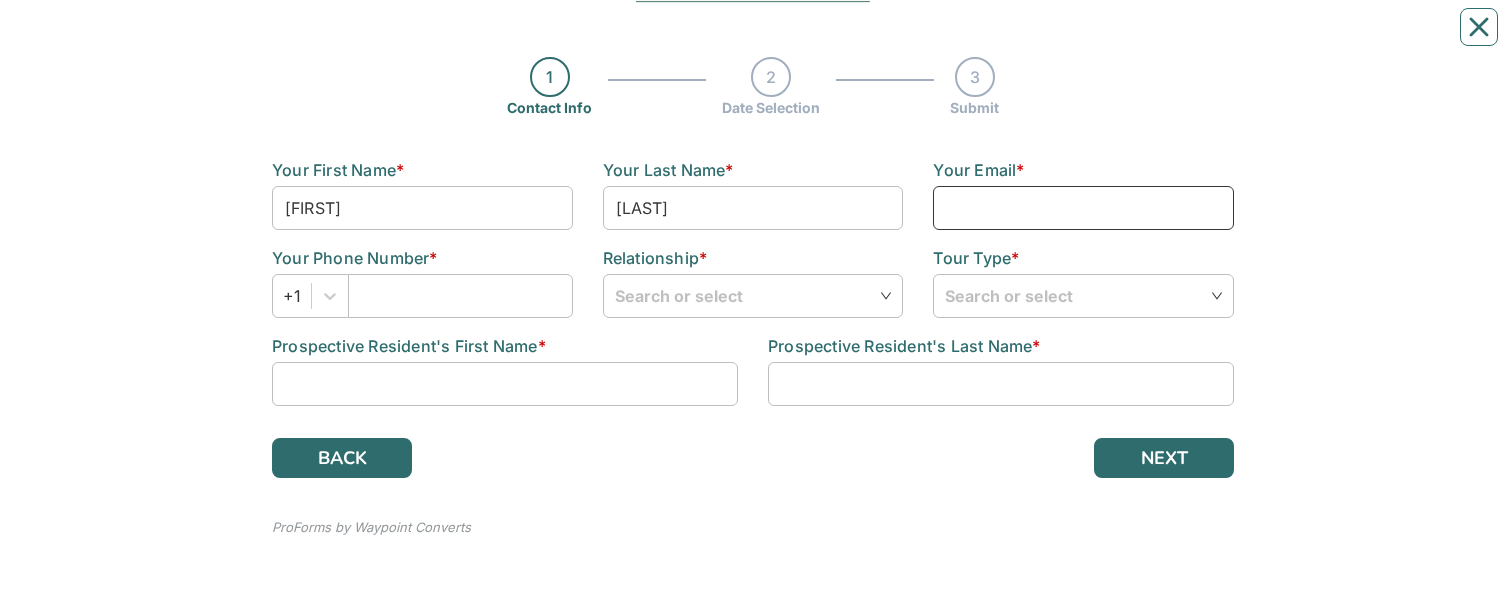 type on "[EMAIL]" 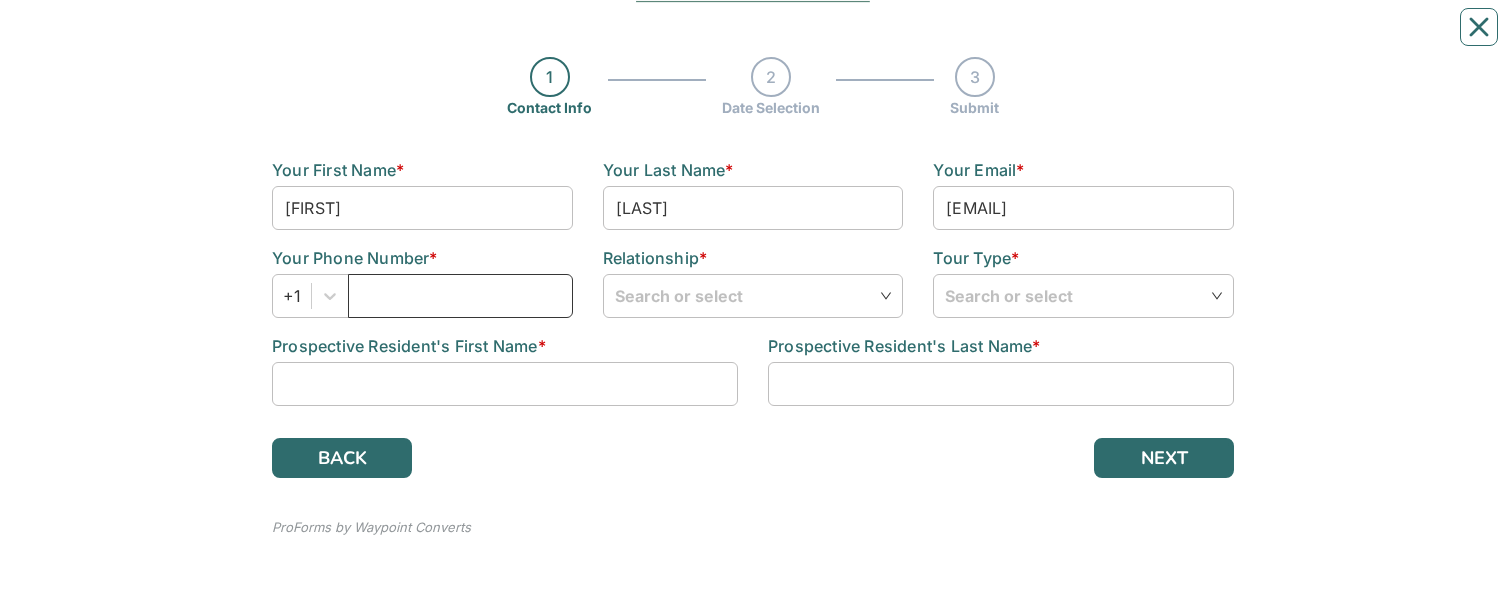 click at bounding box center [460, 296] 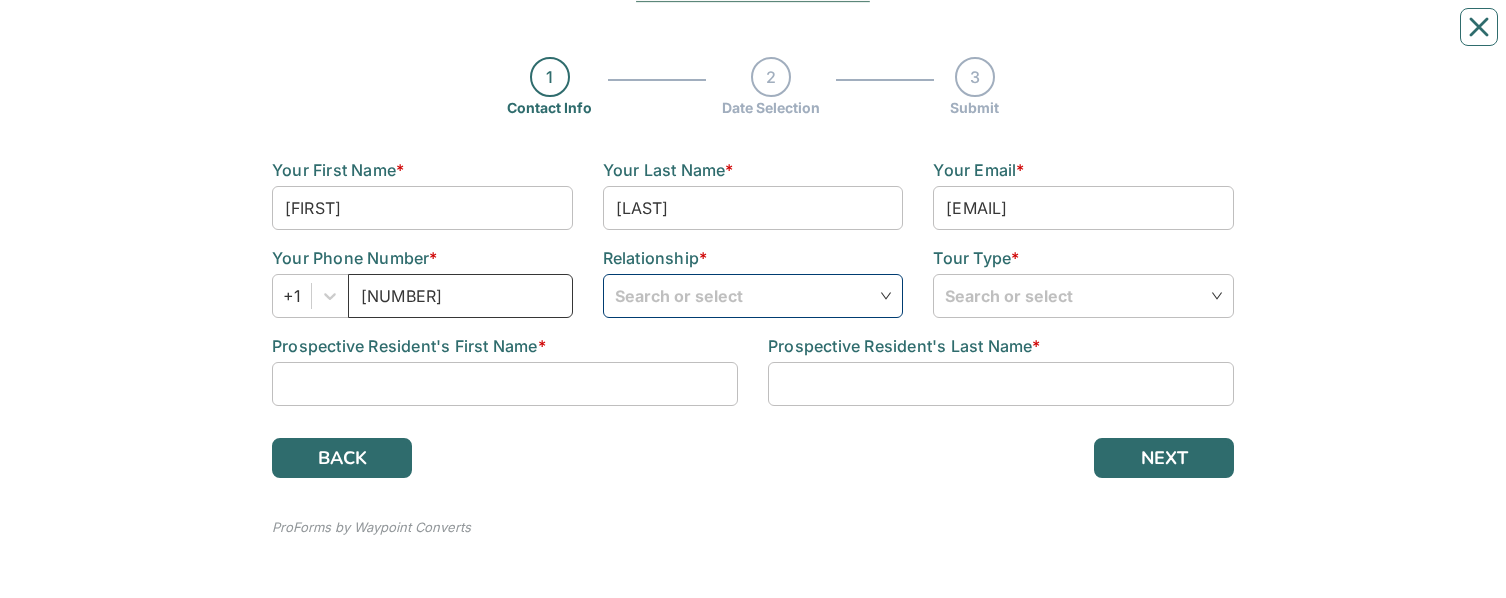 type on "[NUMBER]" 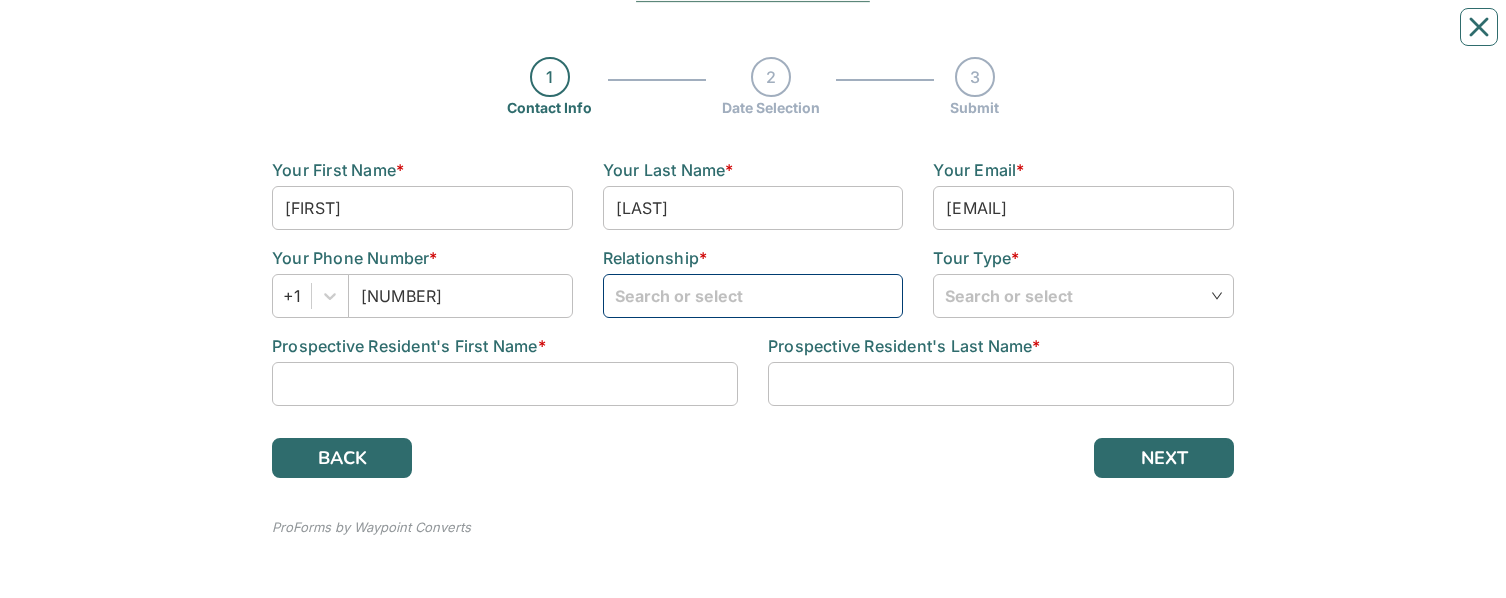 click at bounding box center (753, 295) 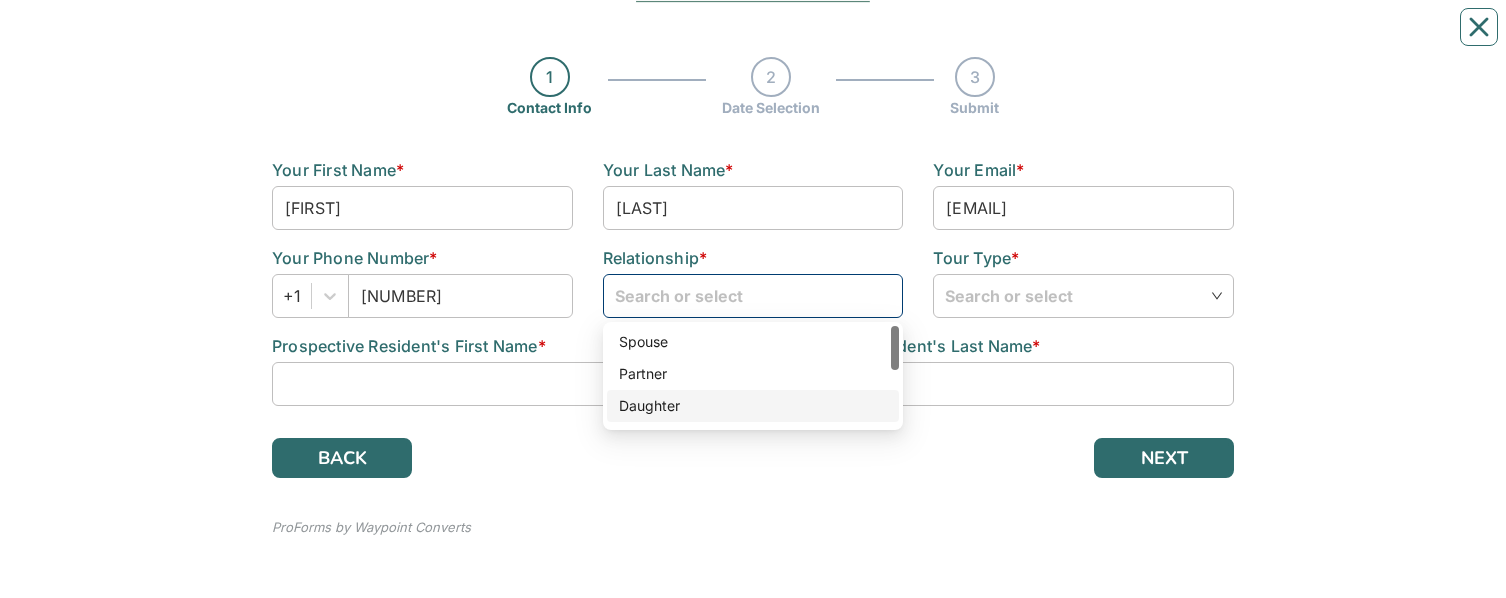 click on "Daughter" at bounding box center [753, 406] 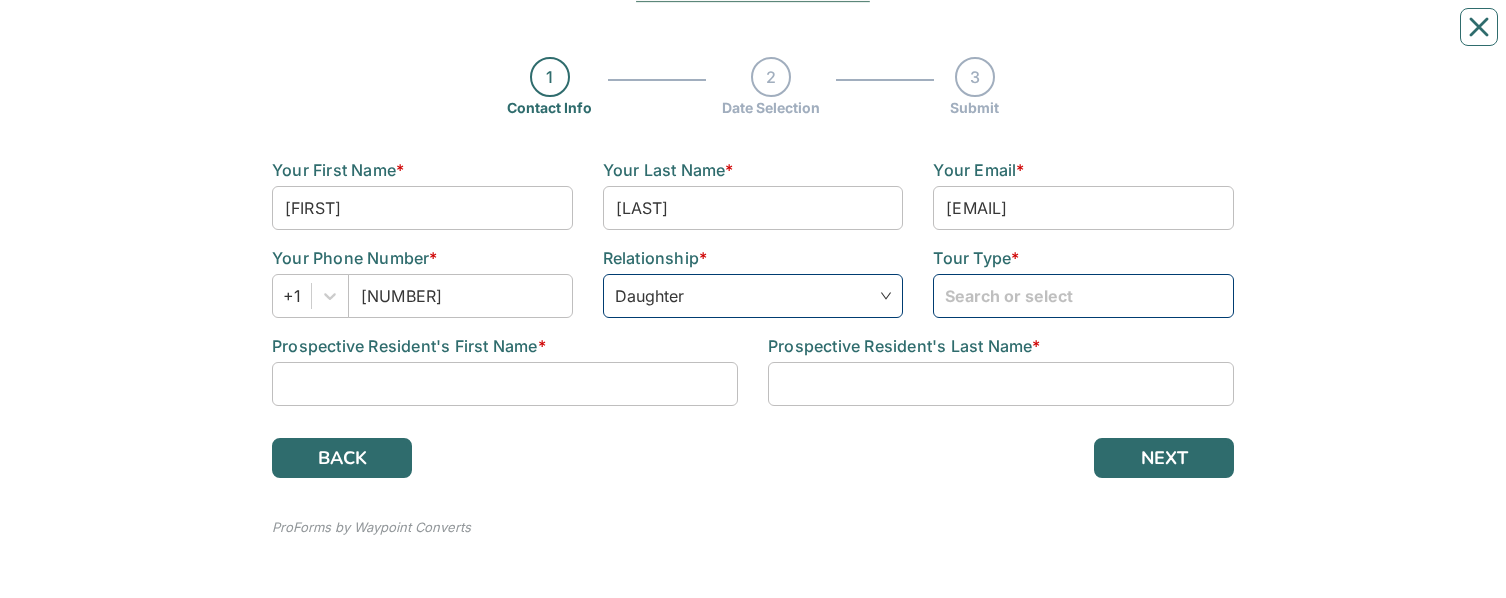 click at bounding box center [1083, 295] 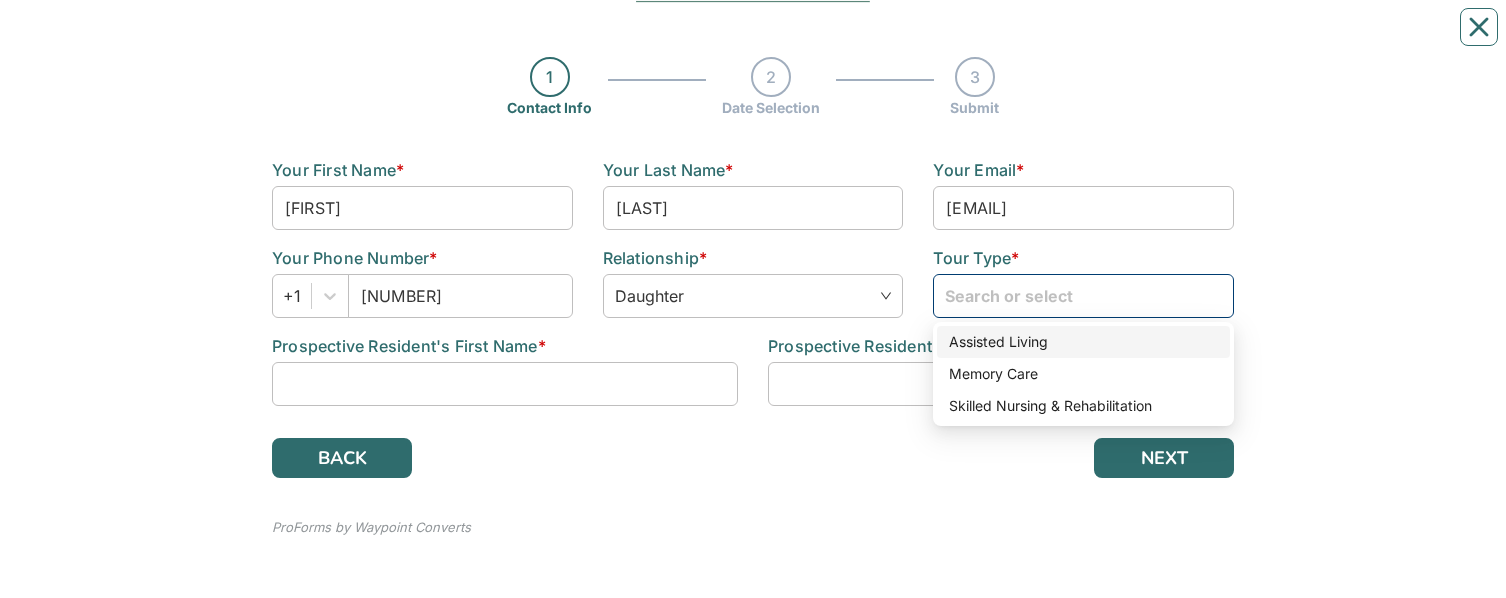 click on "Assisted Living" at bounding box center [1083, 342] 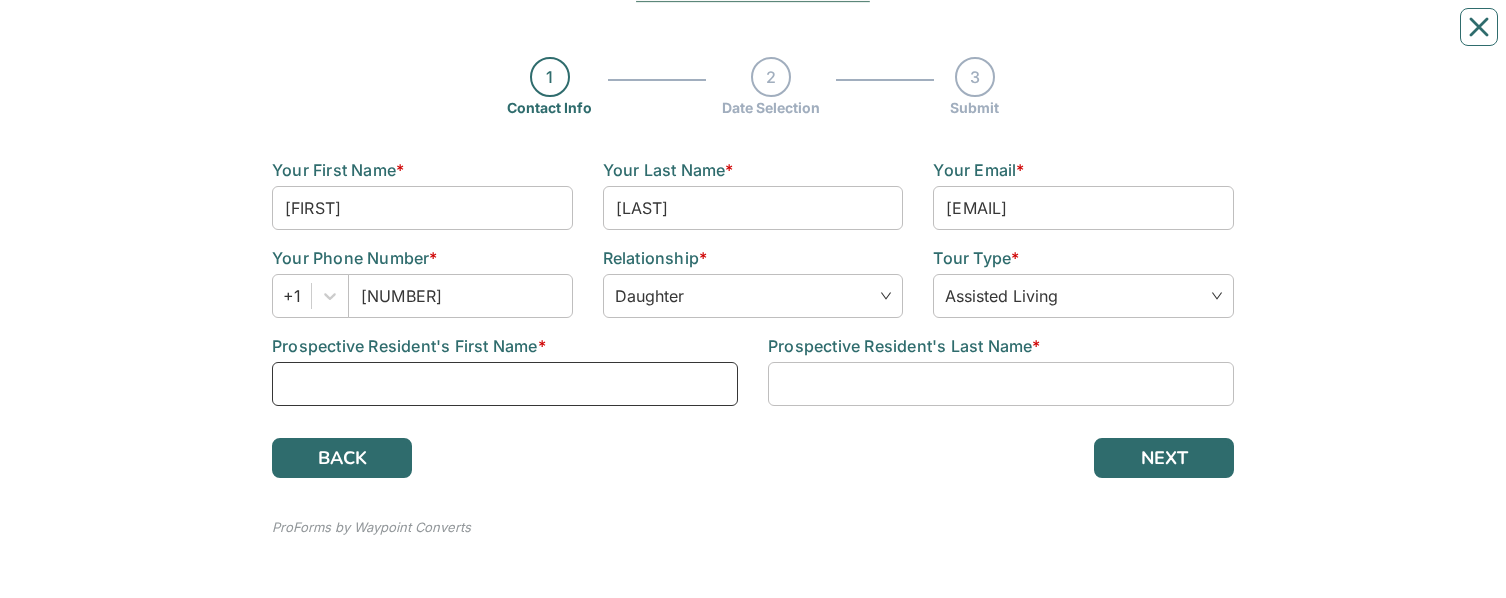 click at bounding box center [505, 384] 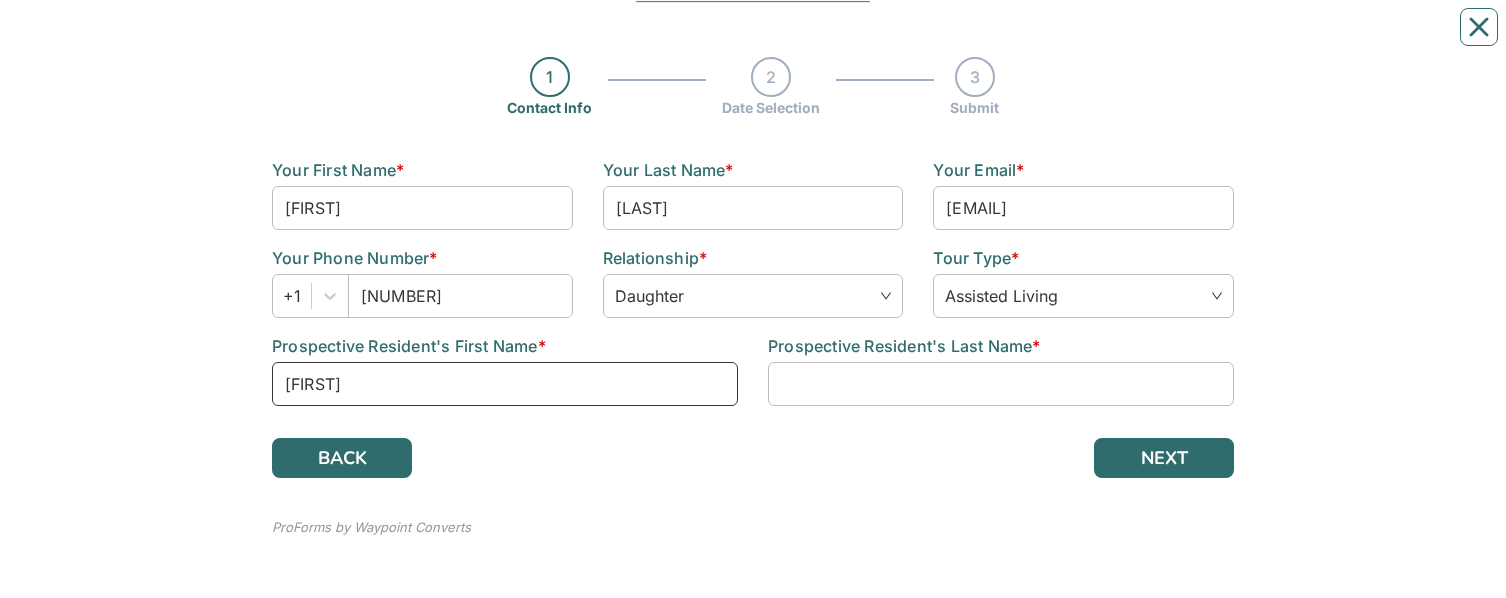 type on "[FIRST]" 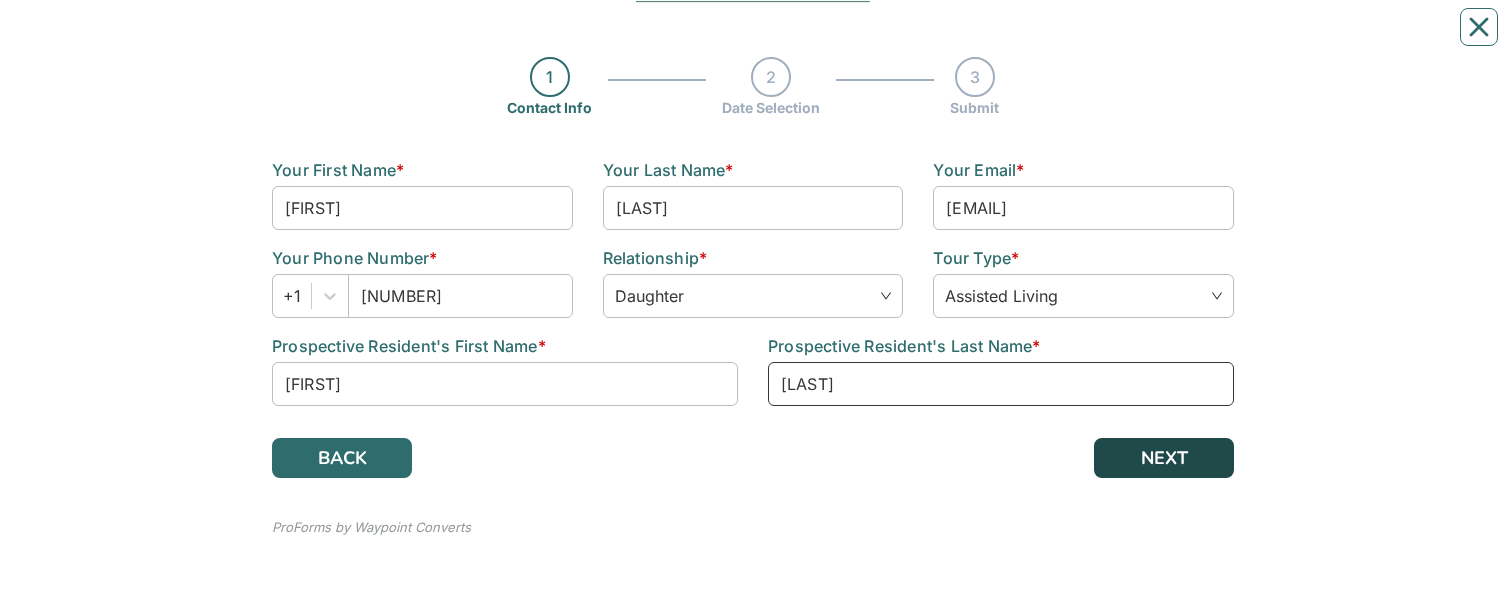 type on "[LAST]" 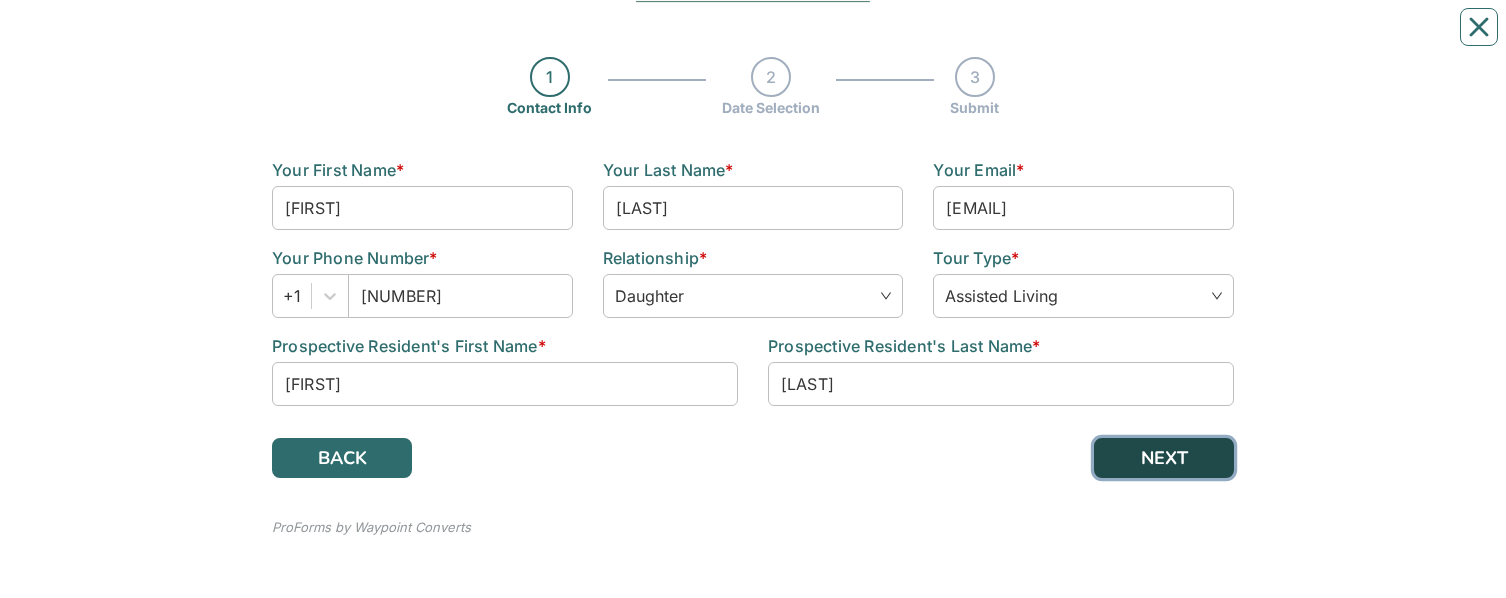 click on "NEXT" at bounding box center [1164, 458] 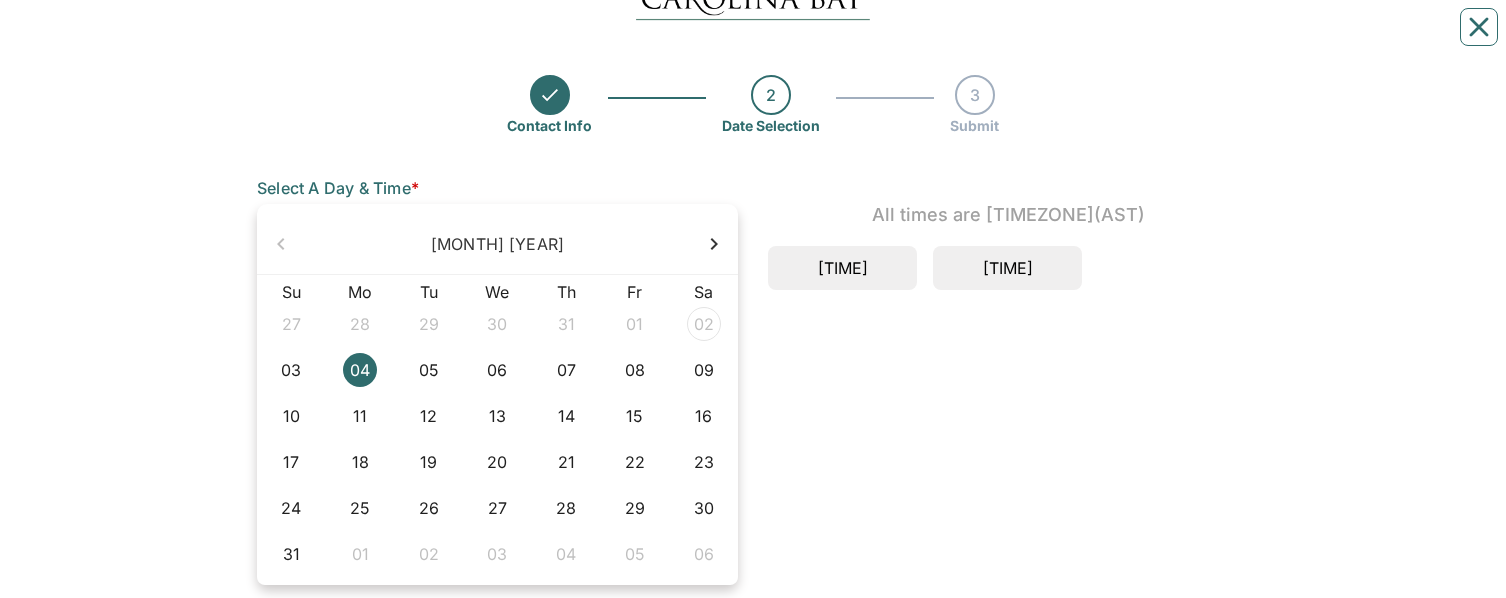 scroll, scrollTop: 200, scrollLeft: 0, axis: vertical 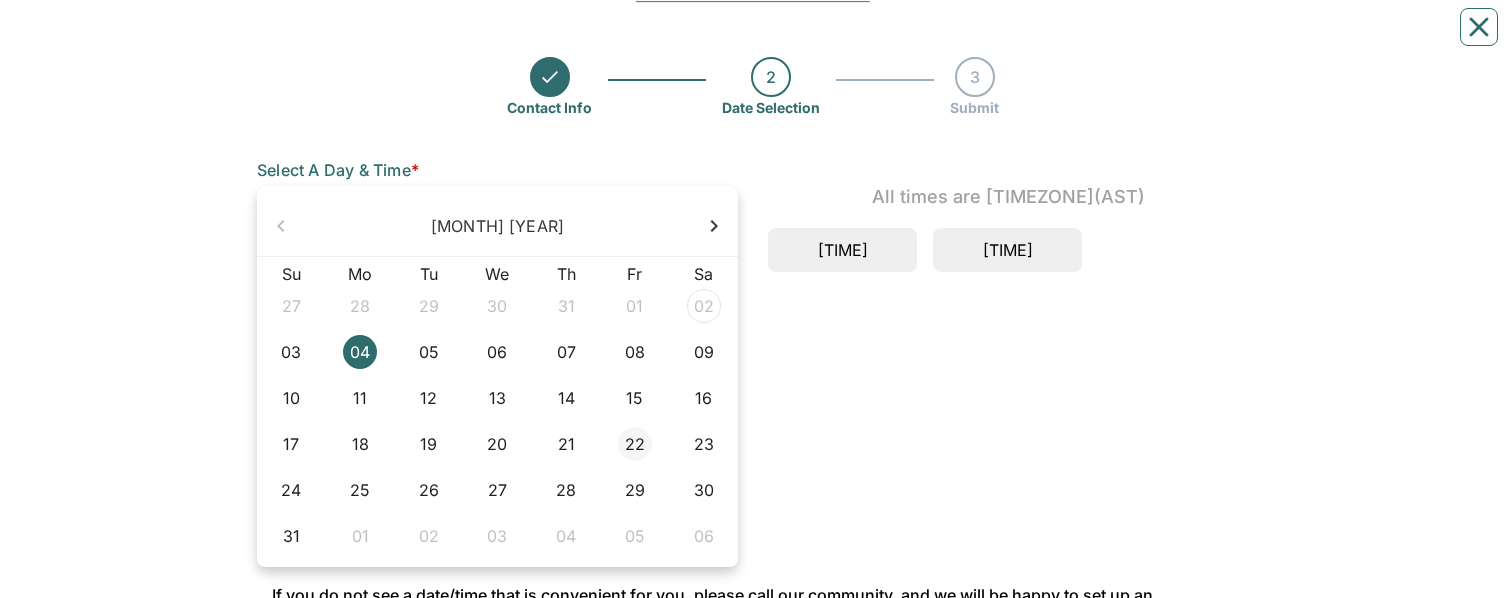 click on "22" at bounding box center (635, 444) 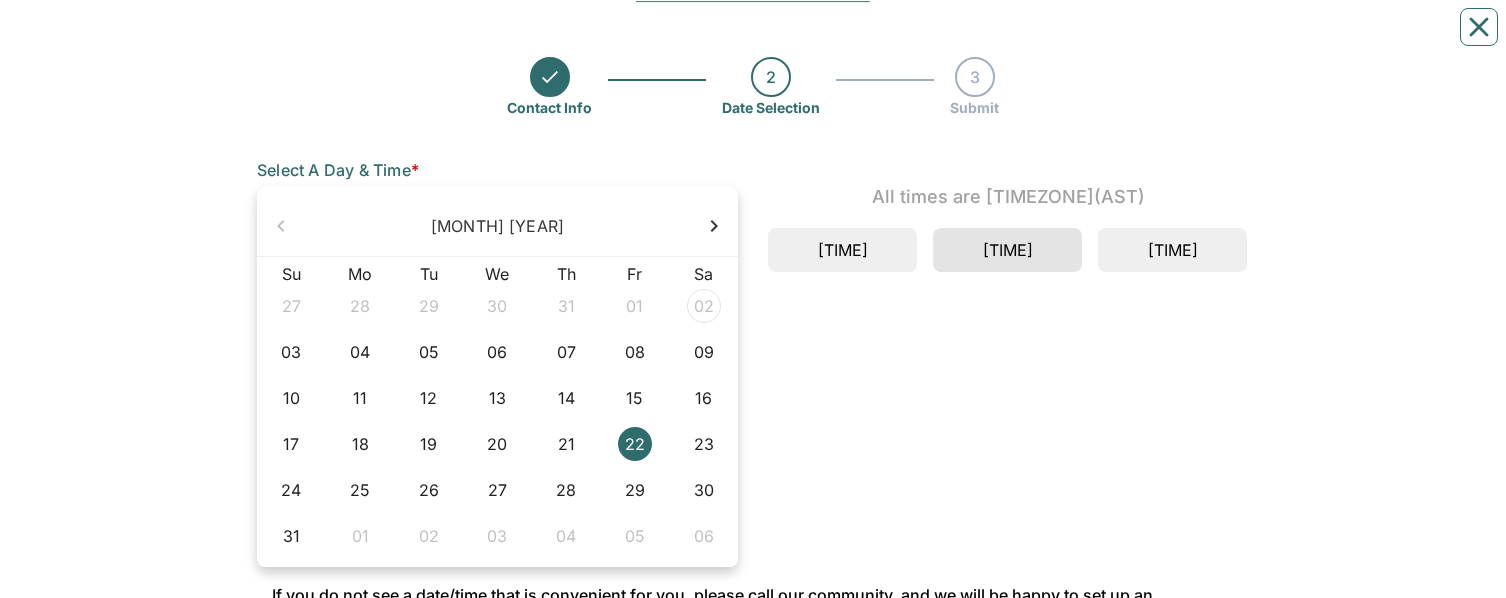 click on "[TIME]" at bounding box center (1007, 250) 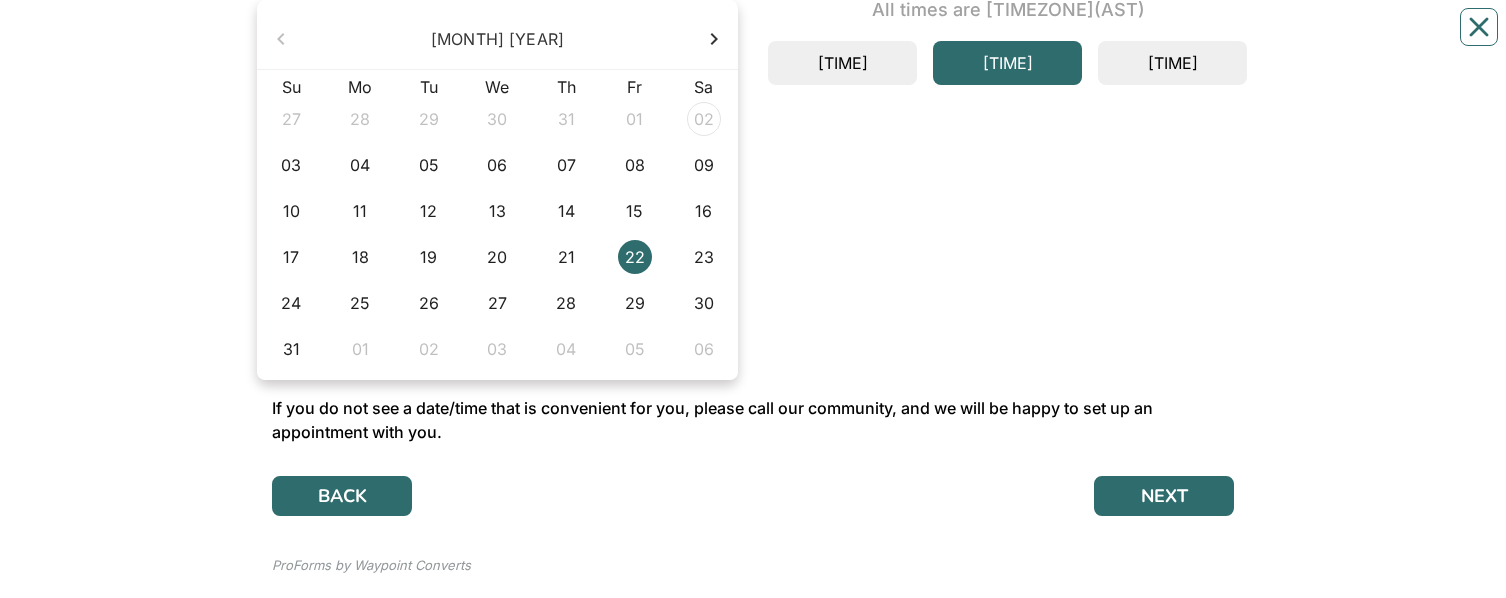 scroll, scrollTop: 400, scrollLeft: 0, axis: vertical 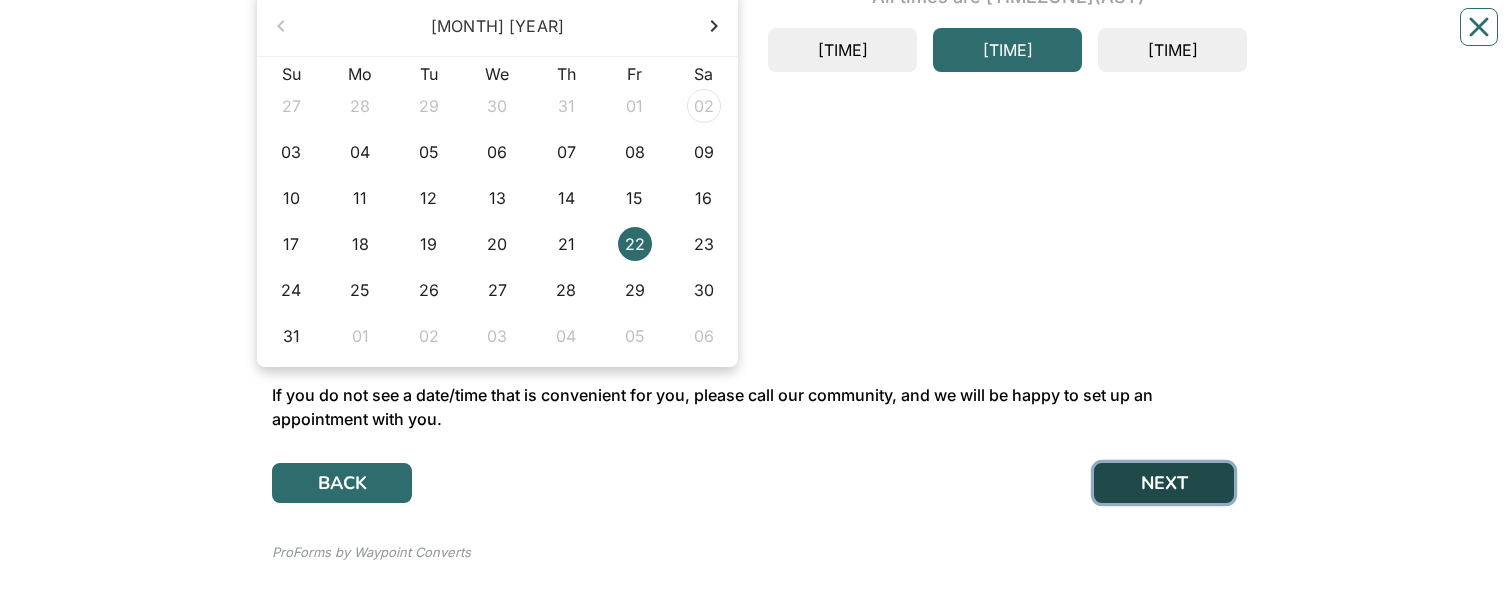 click on "NEXT" at bounding box center [1164, 483] 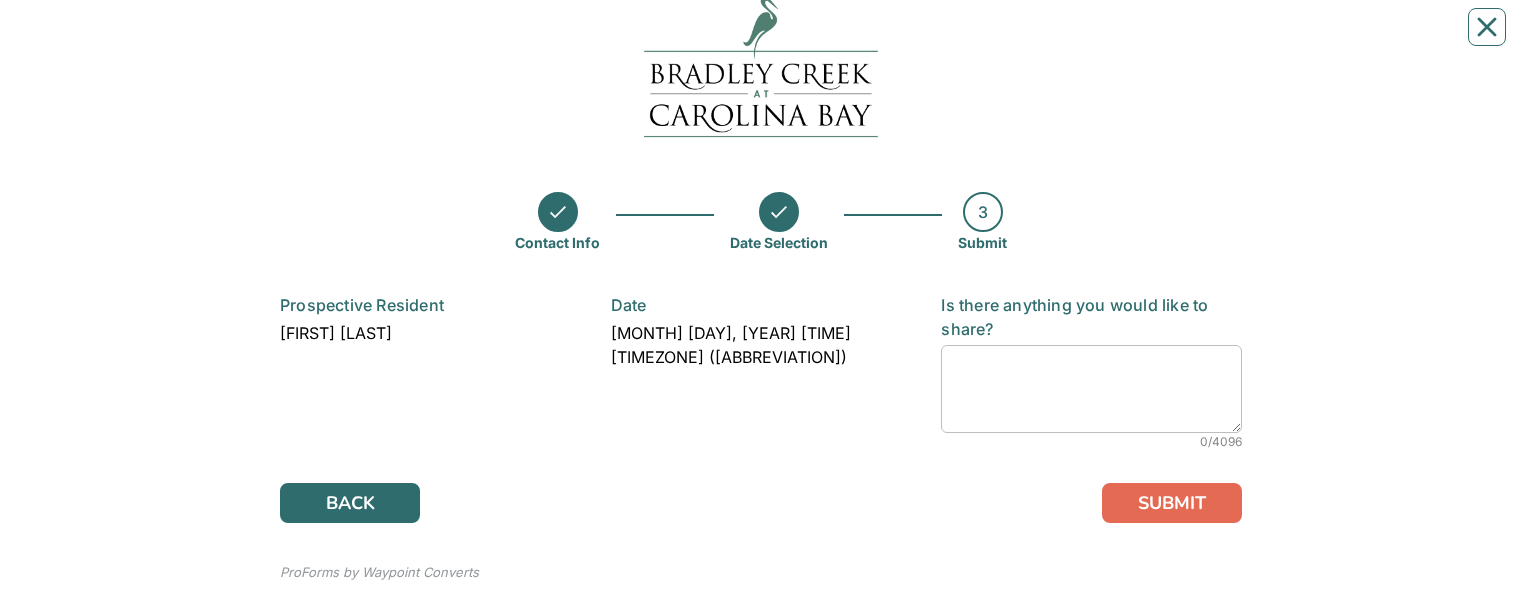 scroll, scrollTop: 100, scrollLeft: 0, axis: vertical 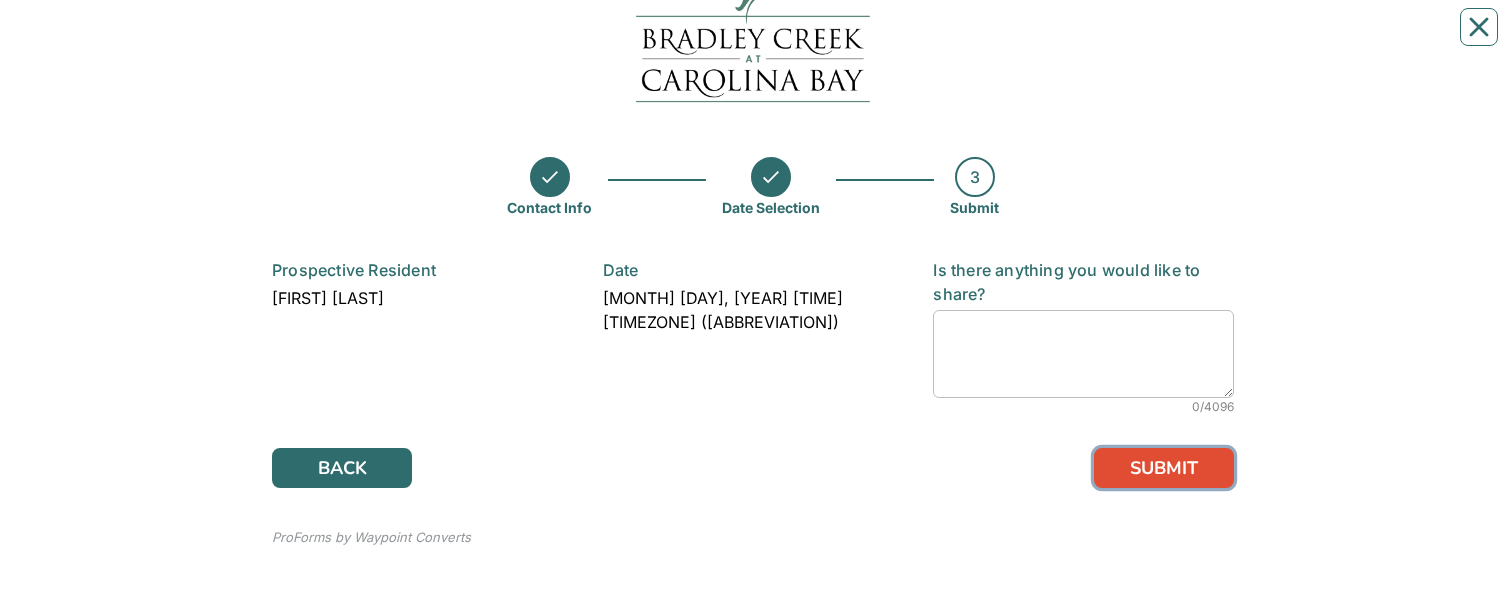 click on "SUBMIT" at bounding box center [1164, 468] 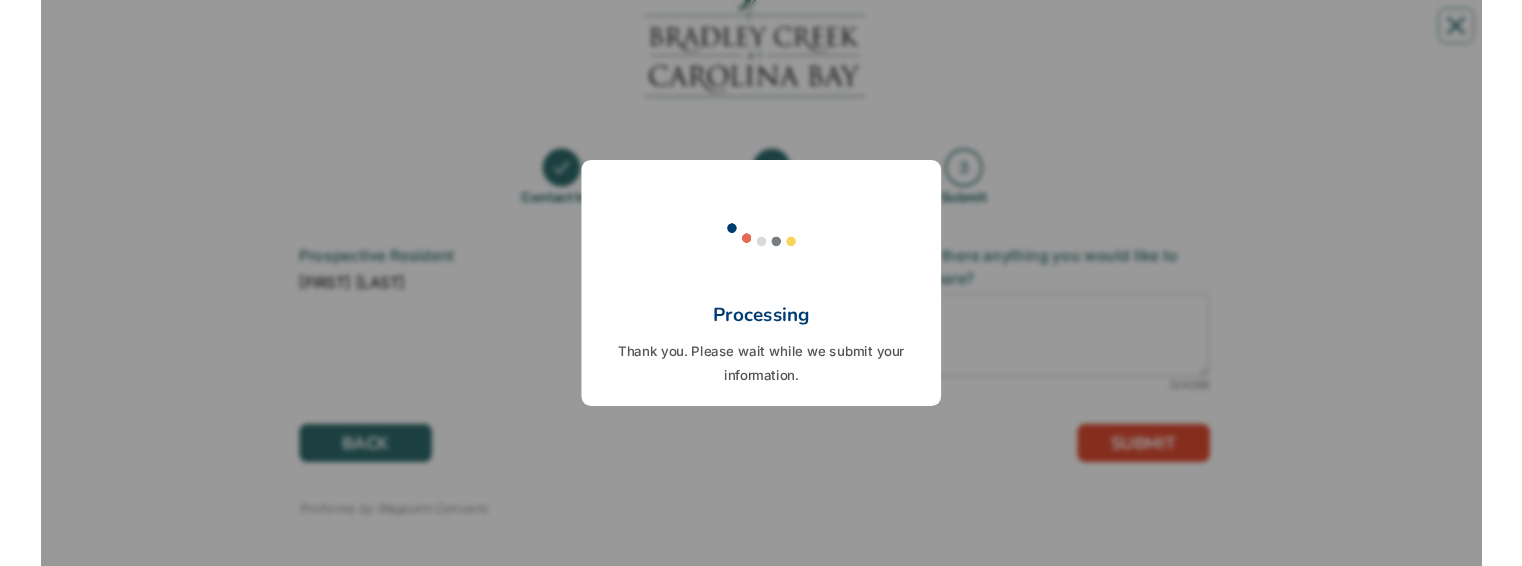 scroll, scrollTop: 0, scrollLeft: 0, axis: both 